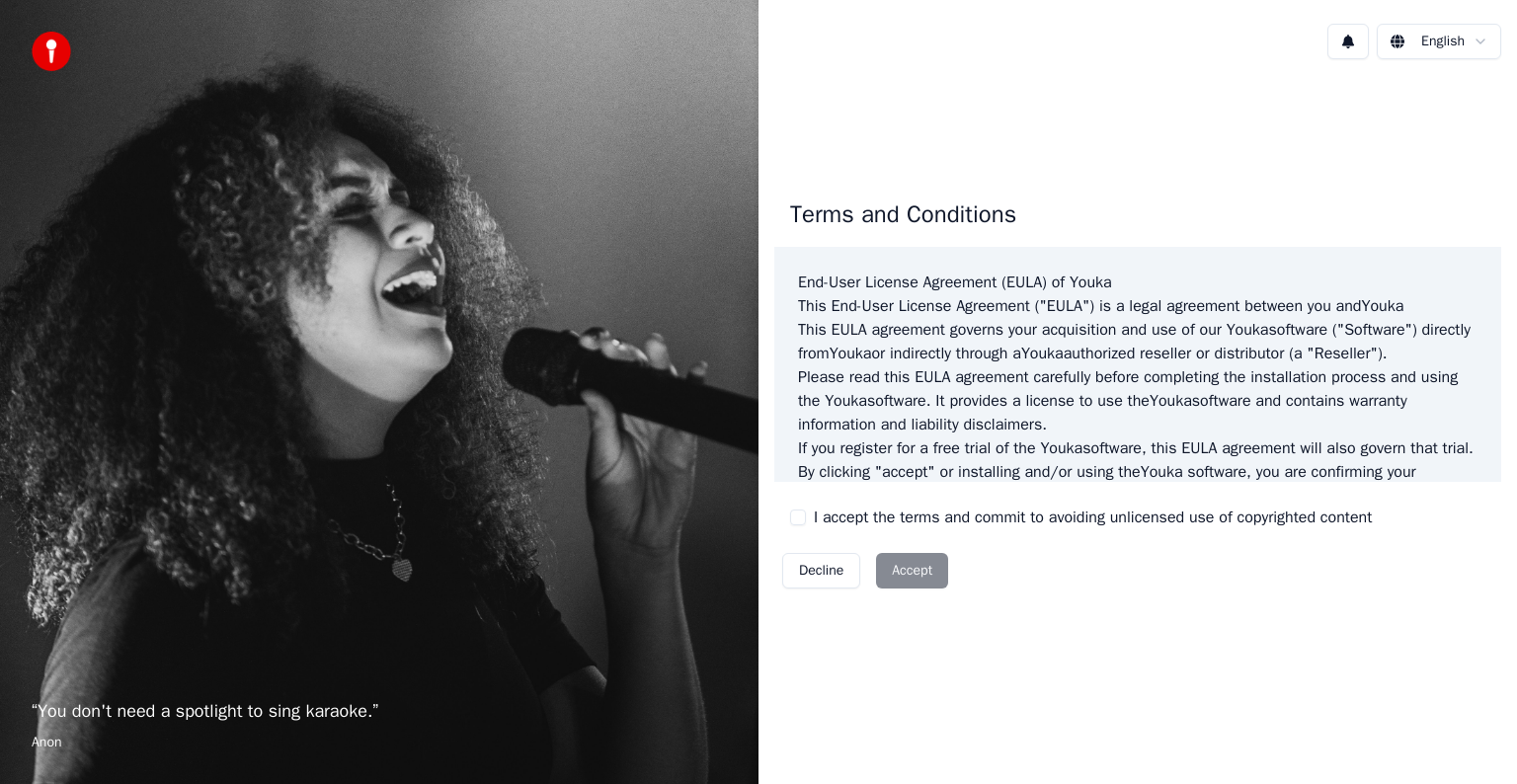 scroll, scrollTop: 0, scrollLeft: 0, axis: both 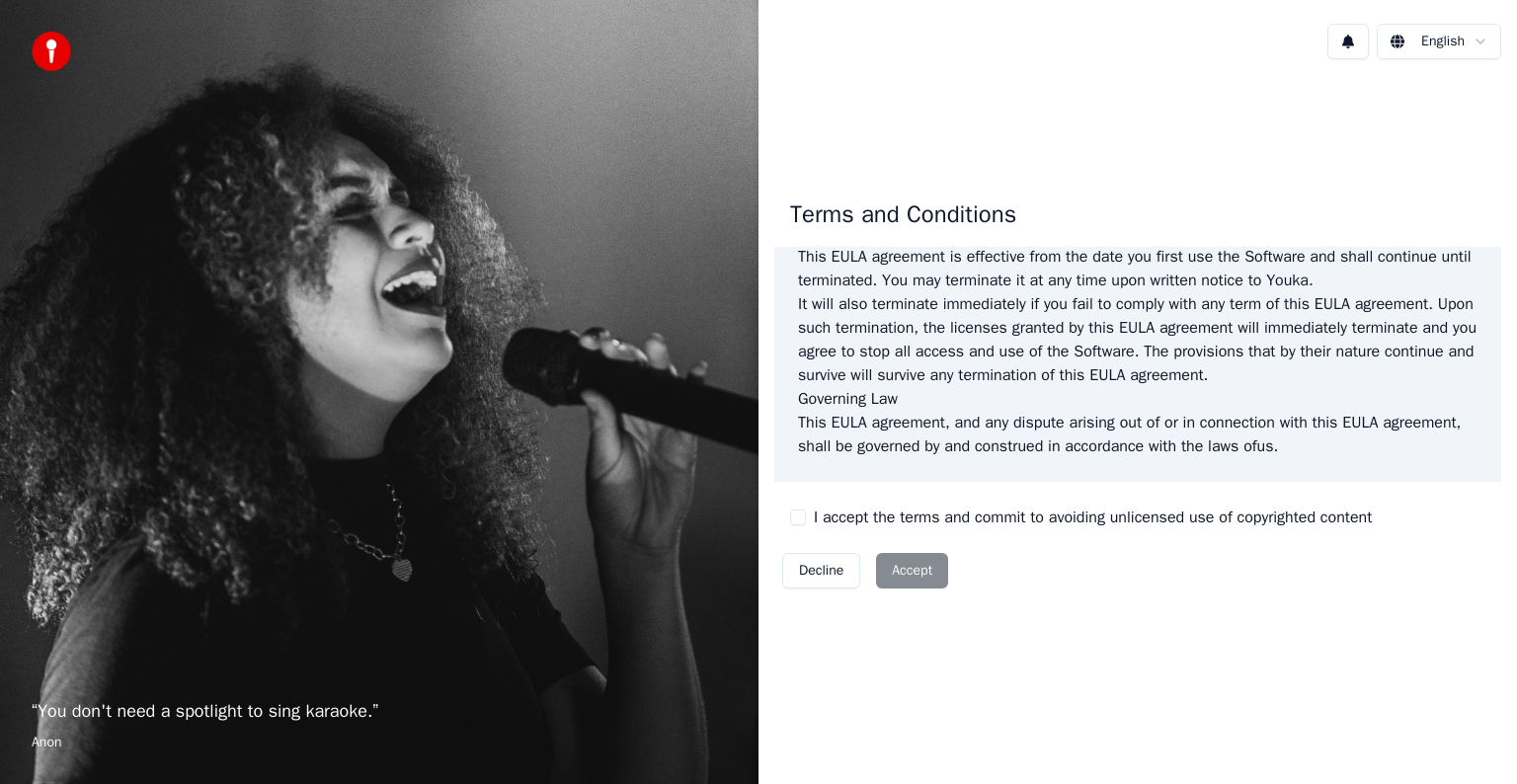 click on "I accept the terms and commit to avoiding unlicensed use of copyrighted content" at bounding box center (798, 517) 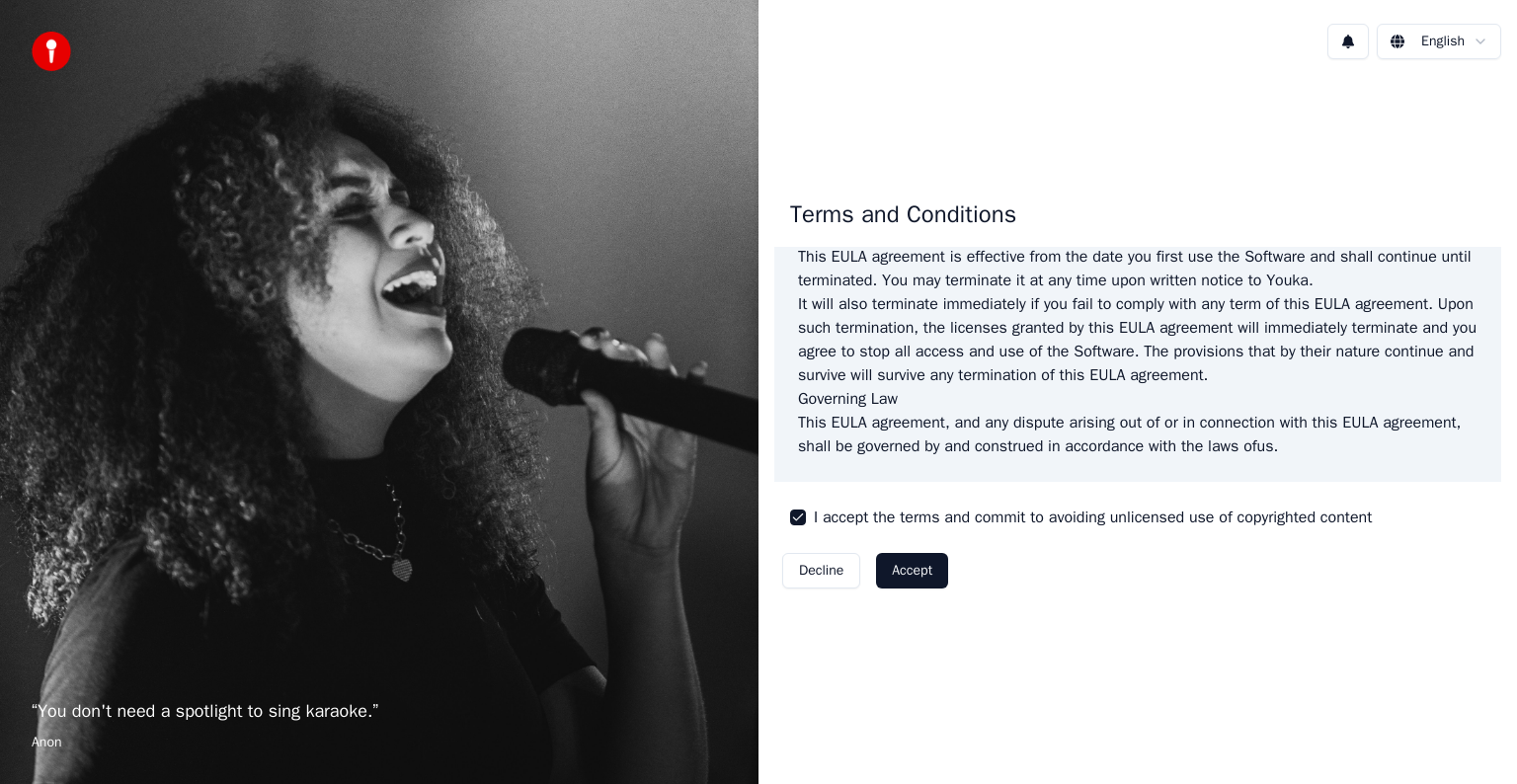 click on "Accept" at bounding box center (912, 571) 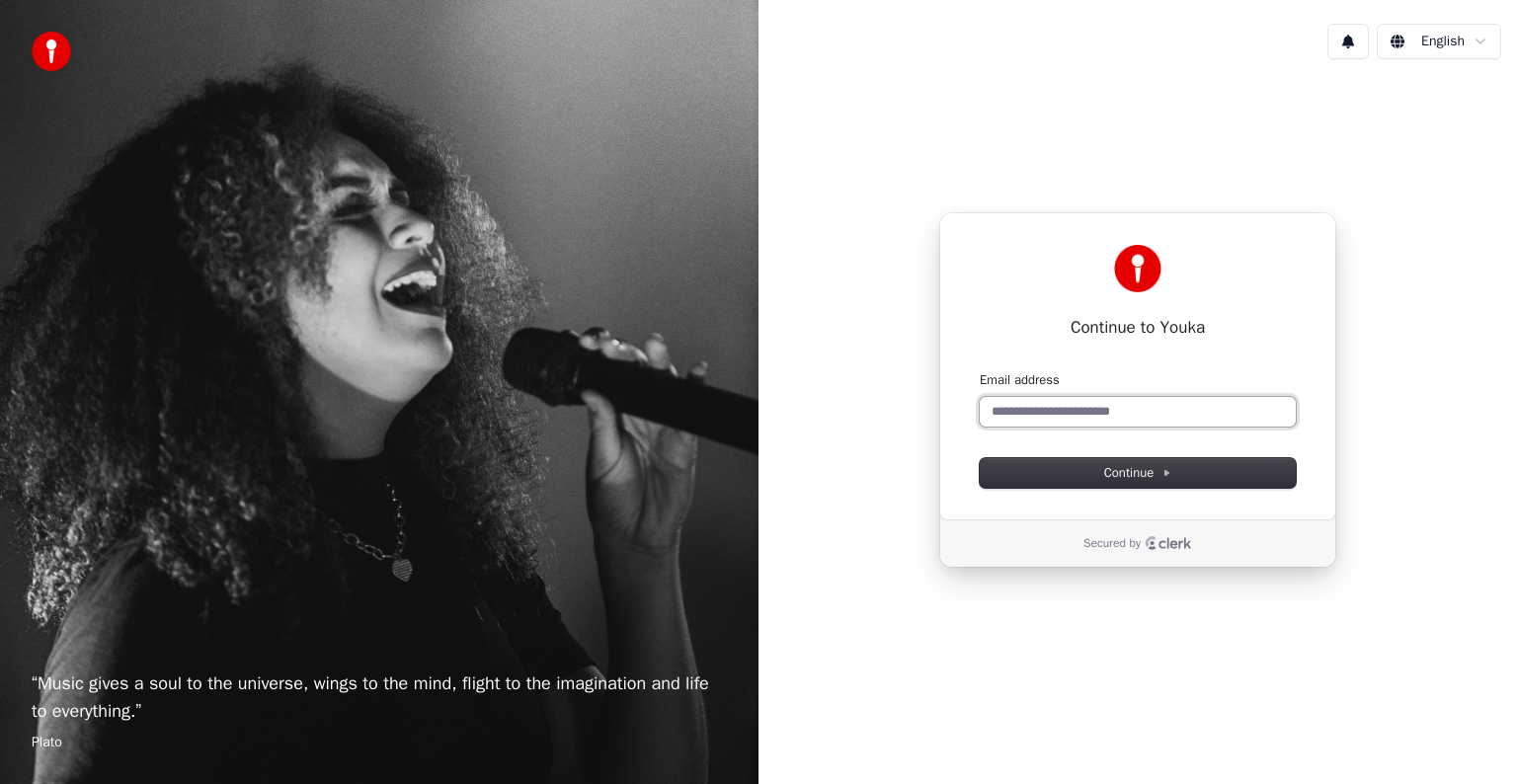 click on "Email address" at bounding box center (1138, 412) 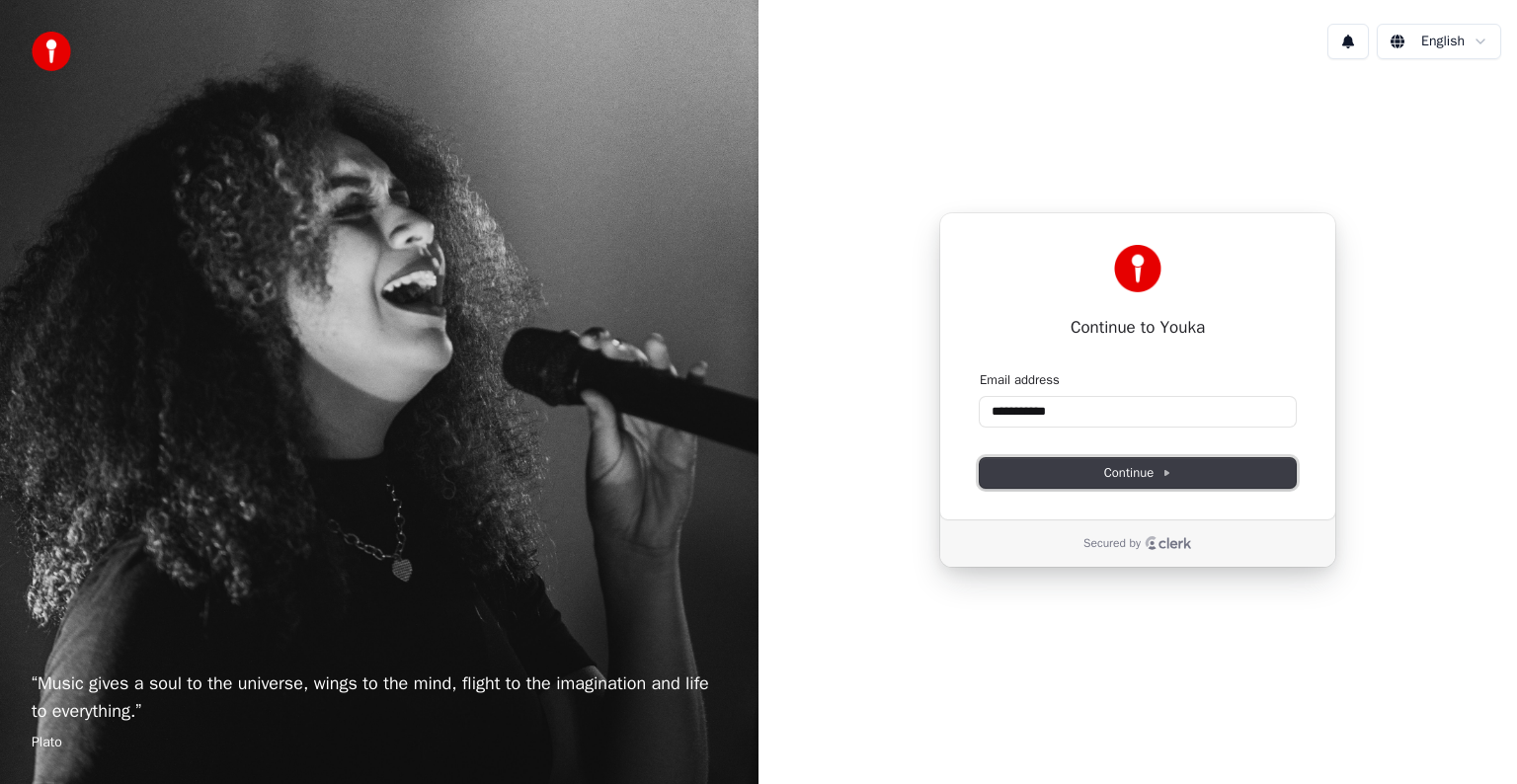 click on "Continue" at bounding box center [1138, 473] 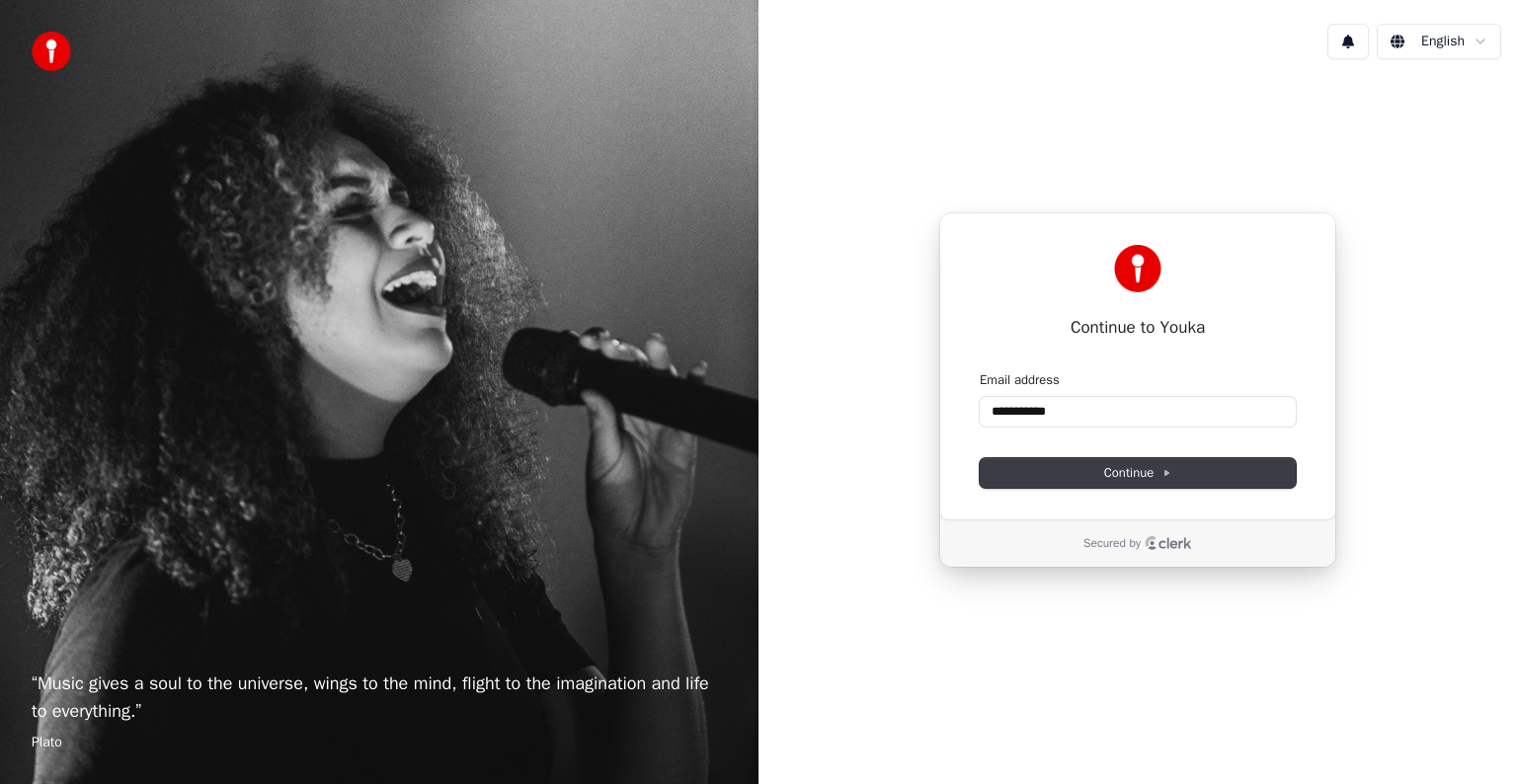 type on "**********" 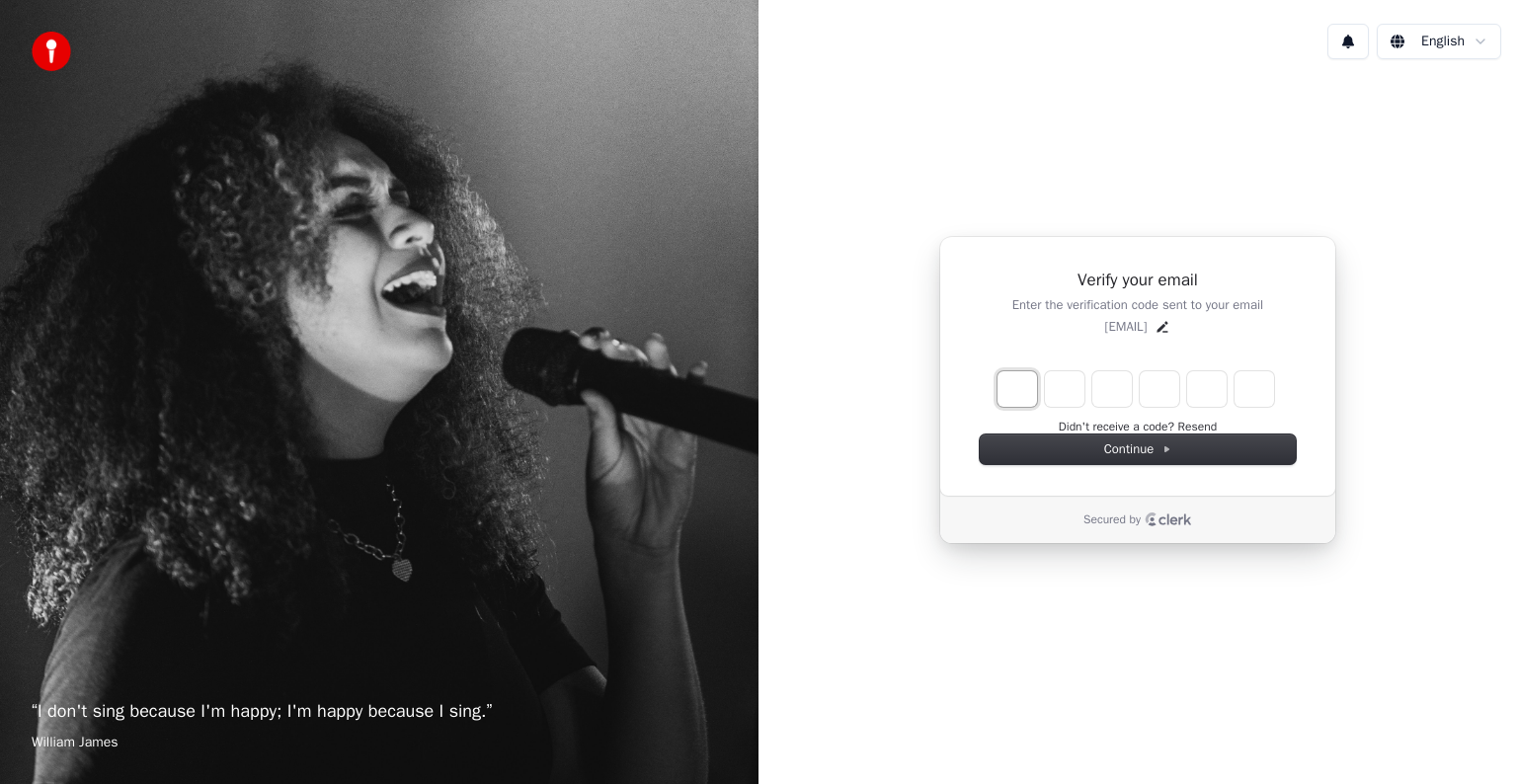 type on "*" 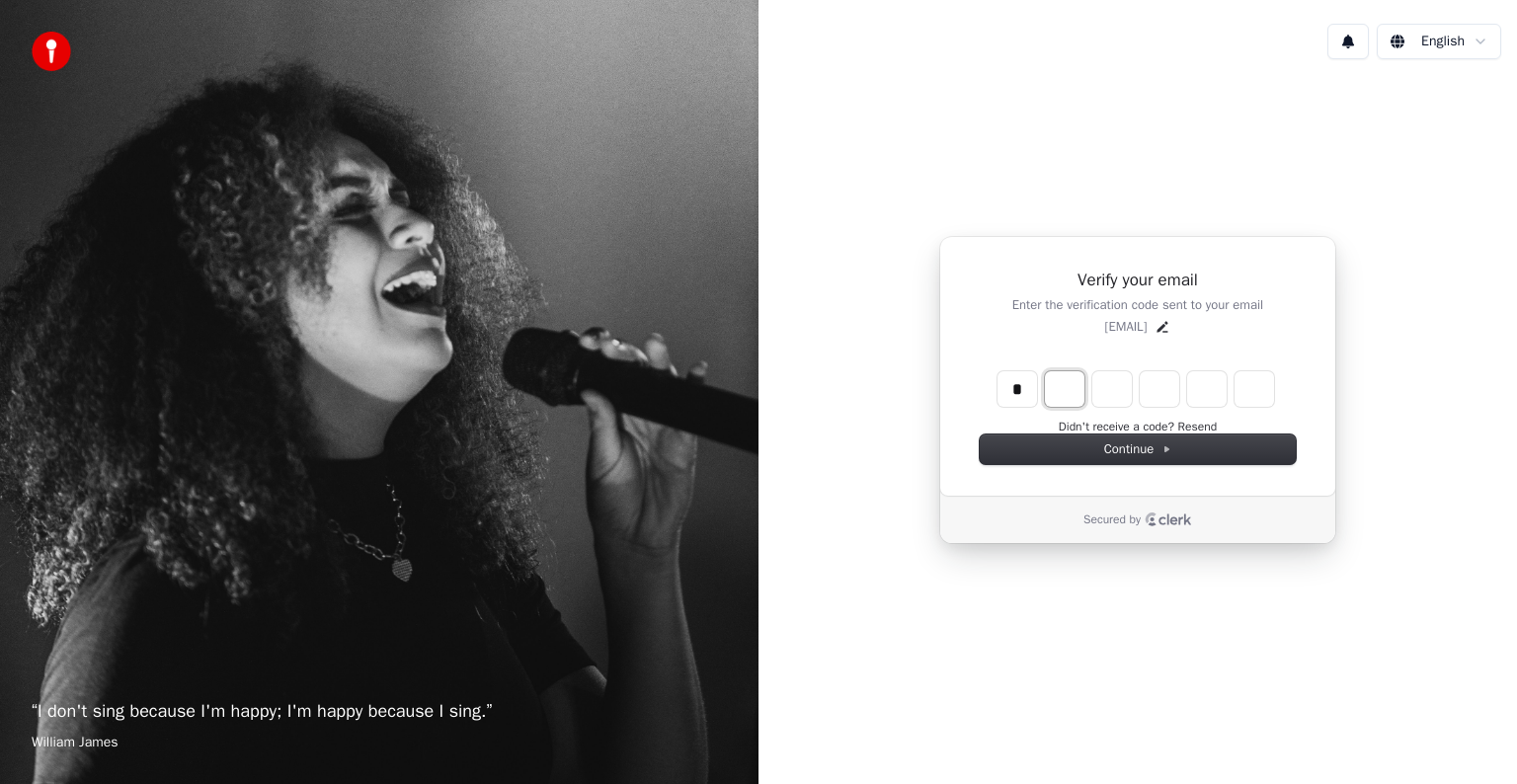type on "*" 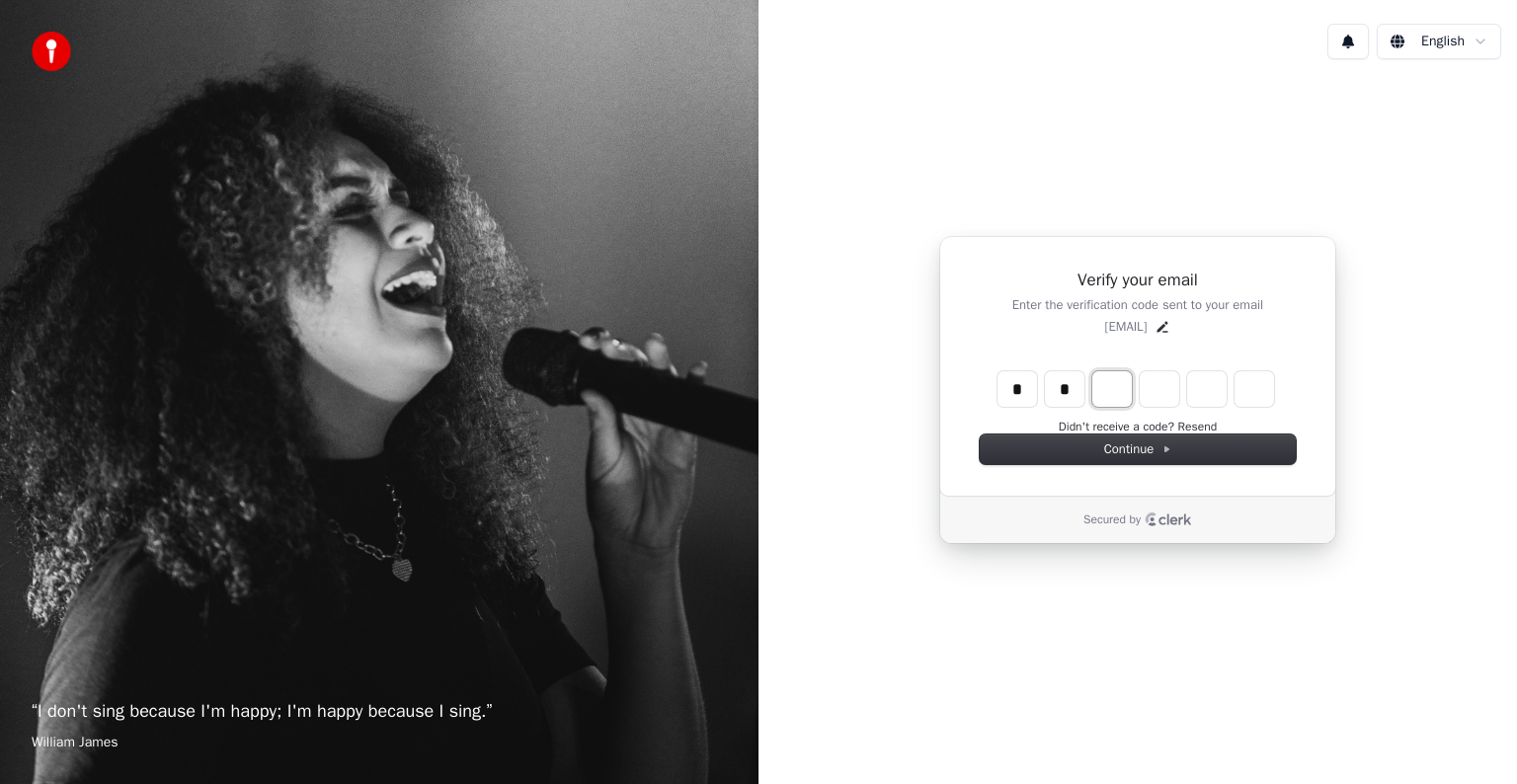 type on "**" 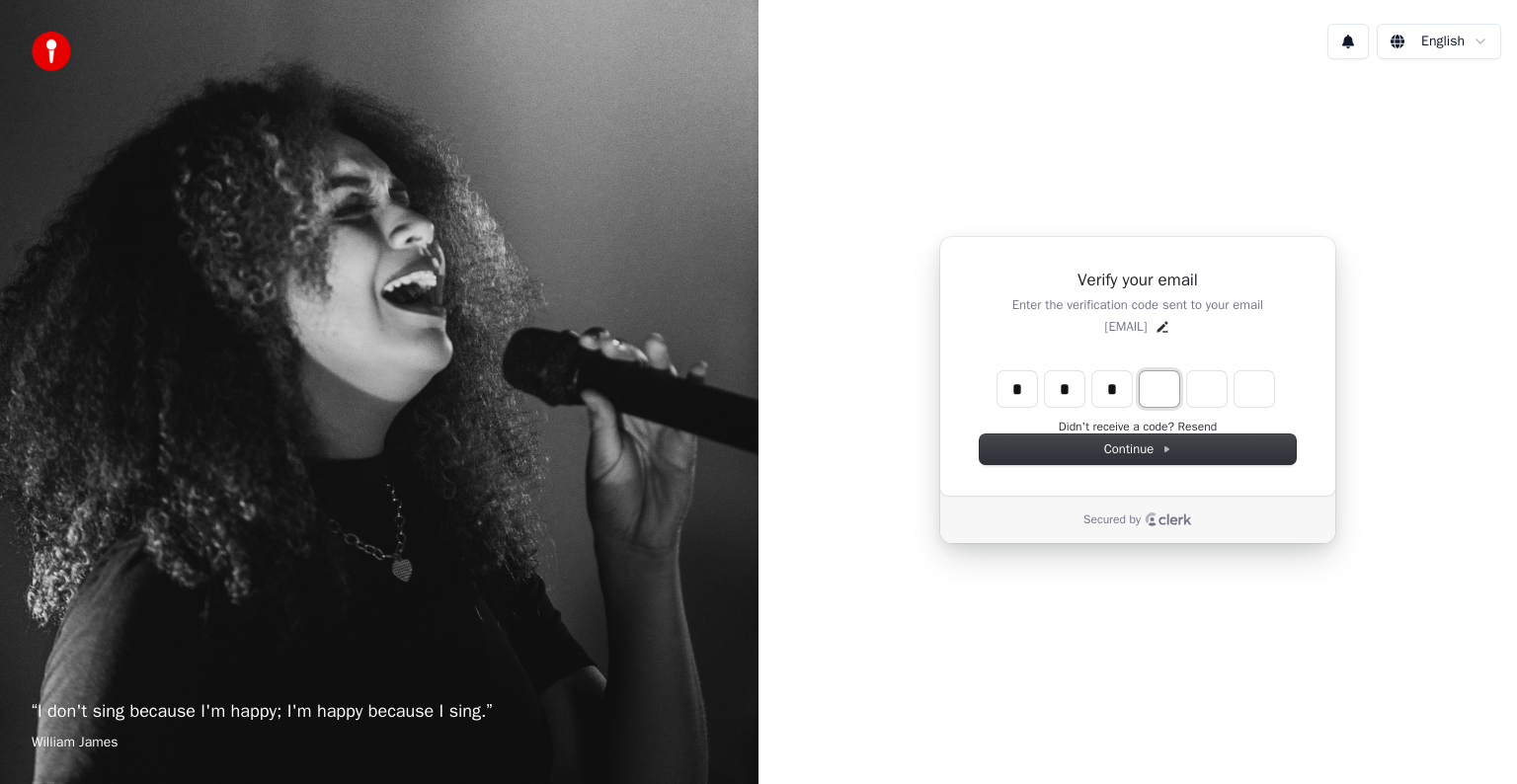 type on "***" 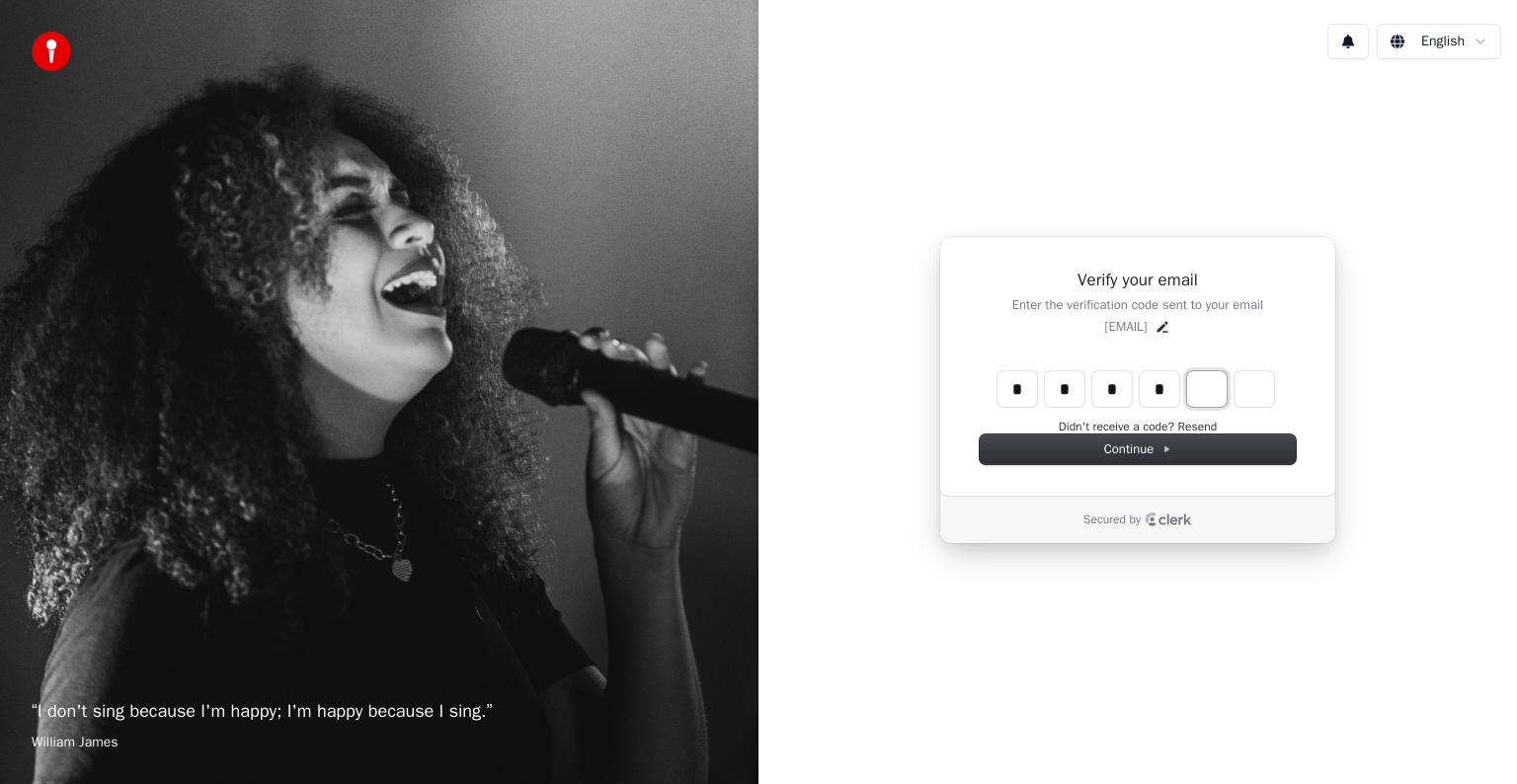 type on "****" 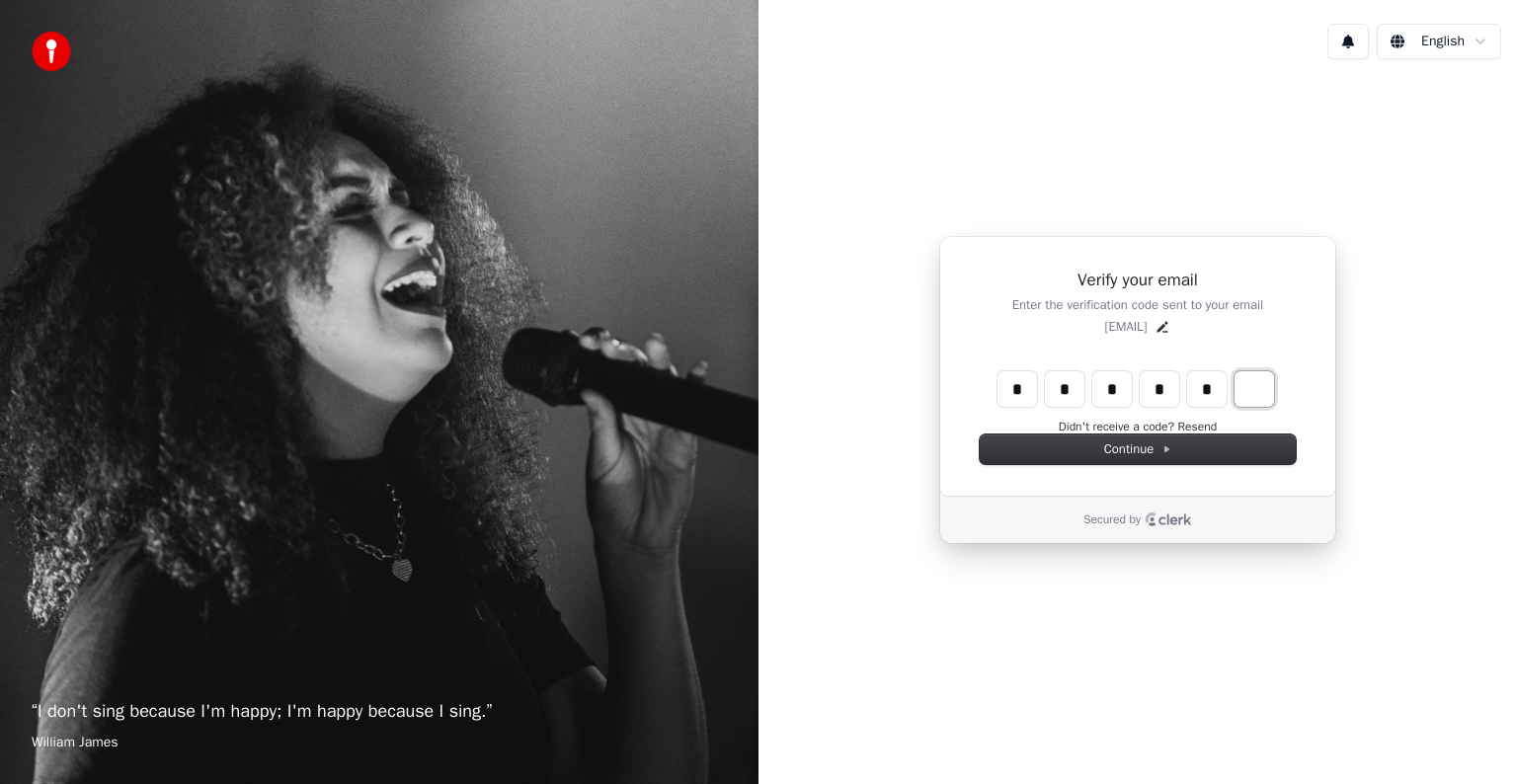 type on "******" 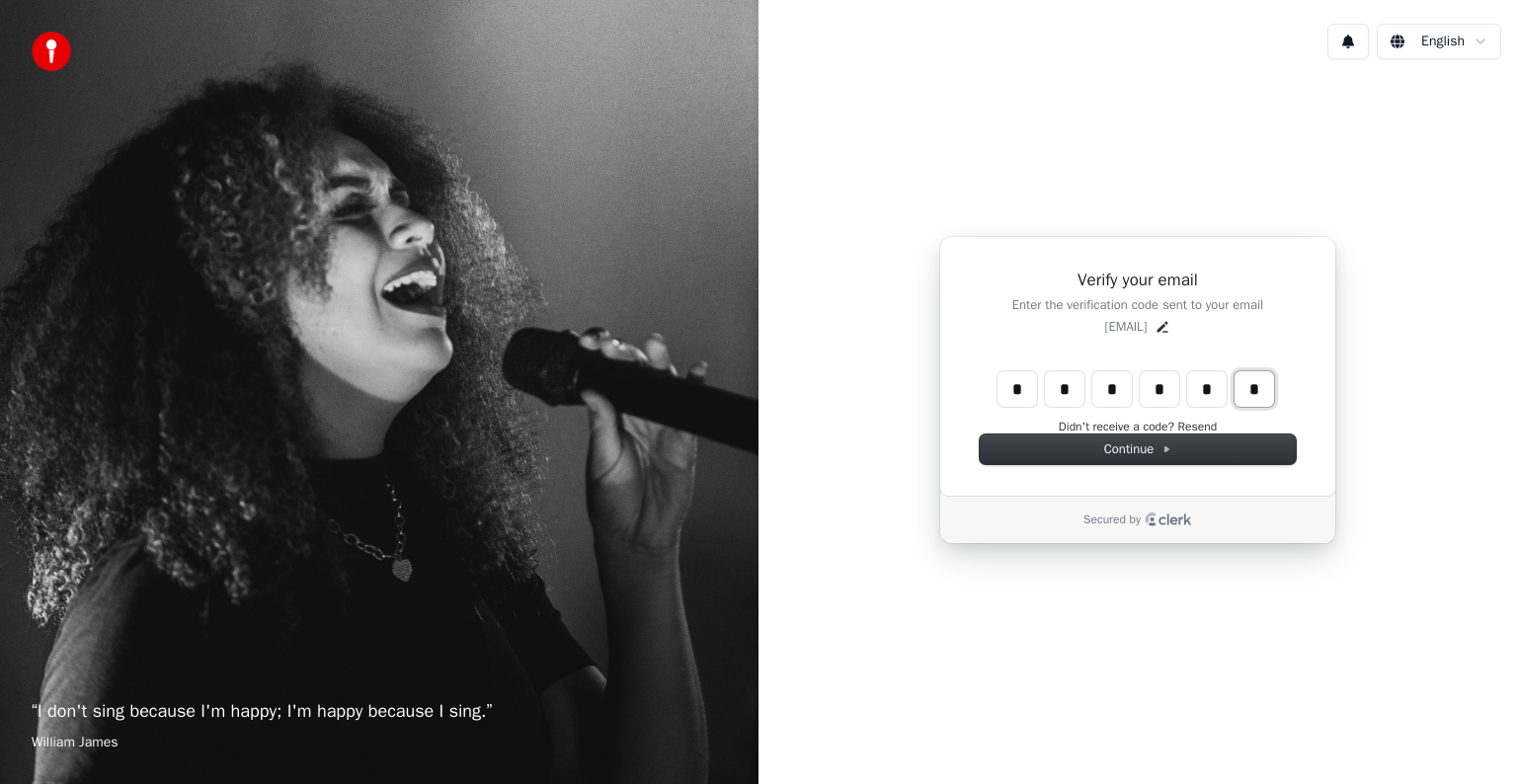 type on "*" 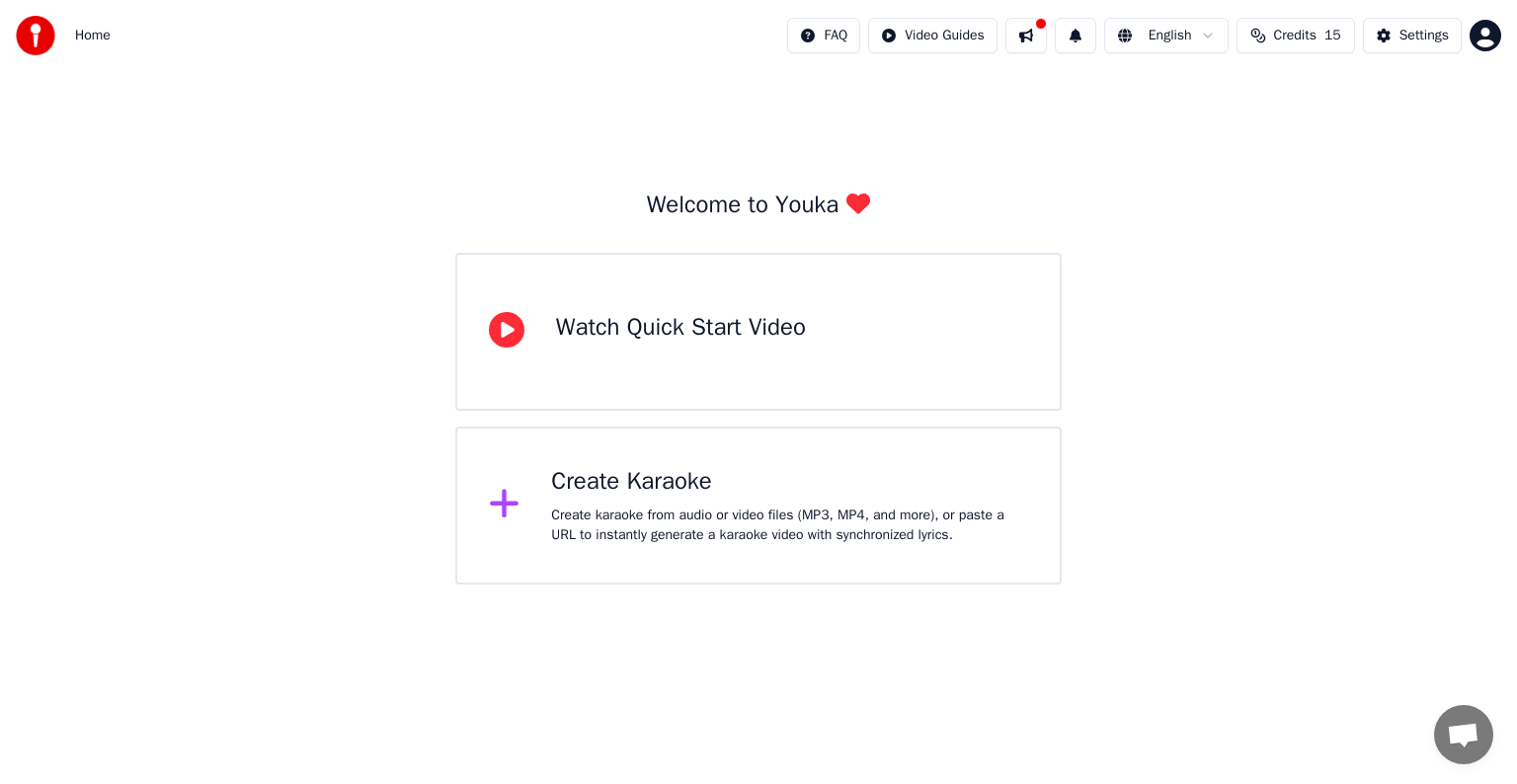 click on "Create Karaoke" at bounding box center (789, 482) 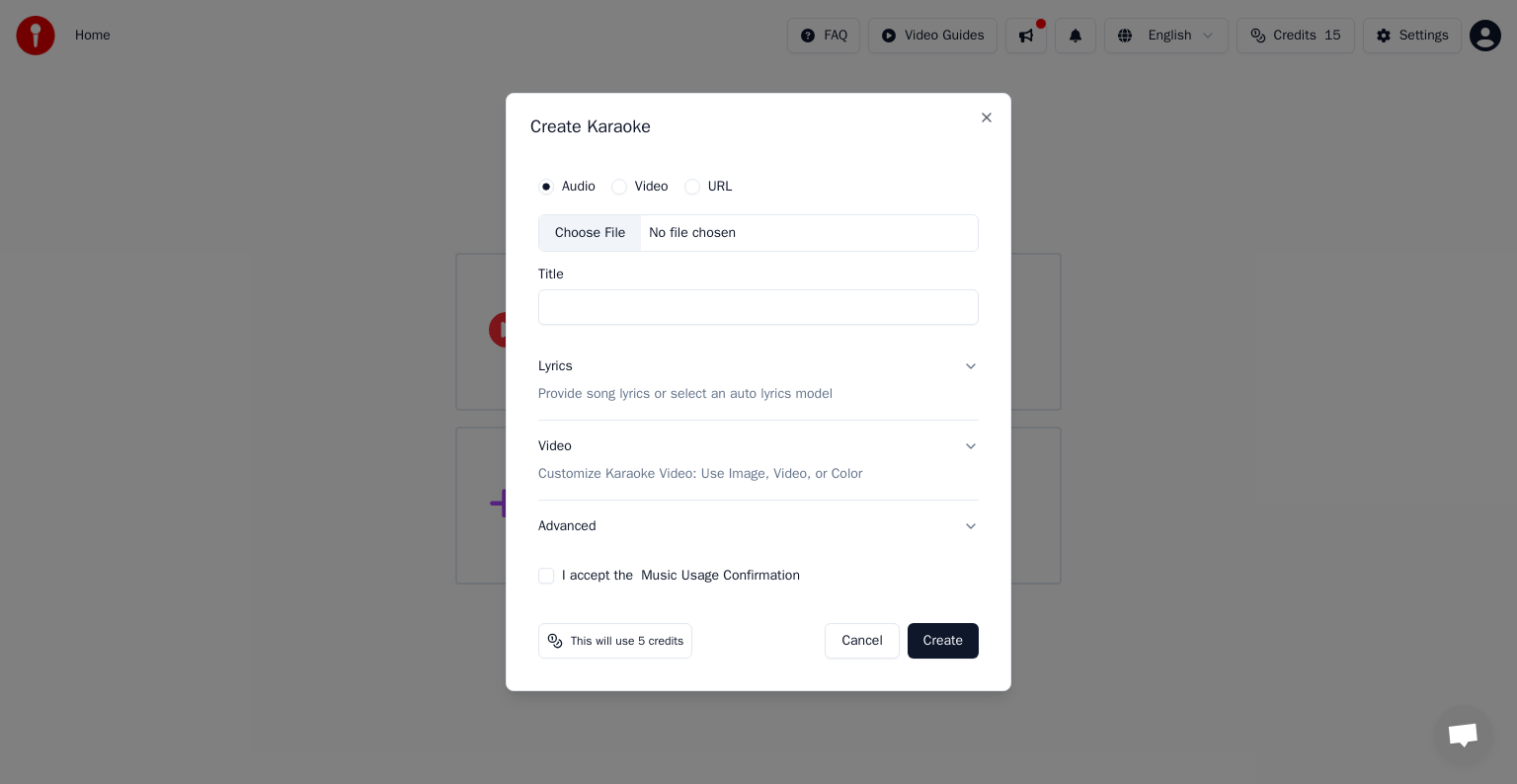 click on "Title" at bounding box center (758, 307) 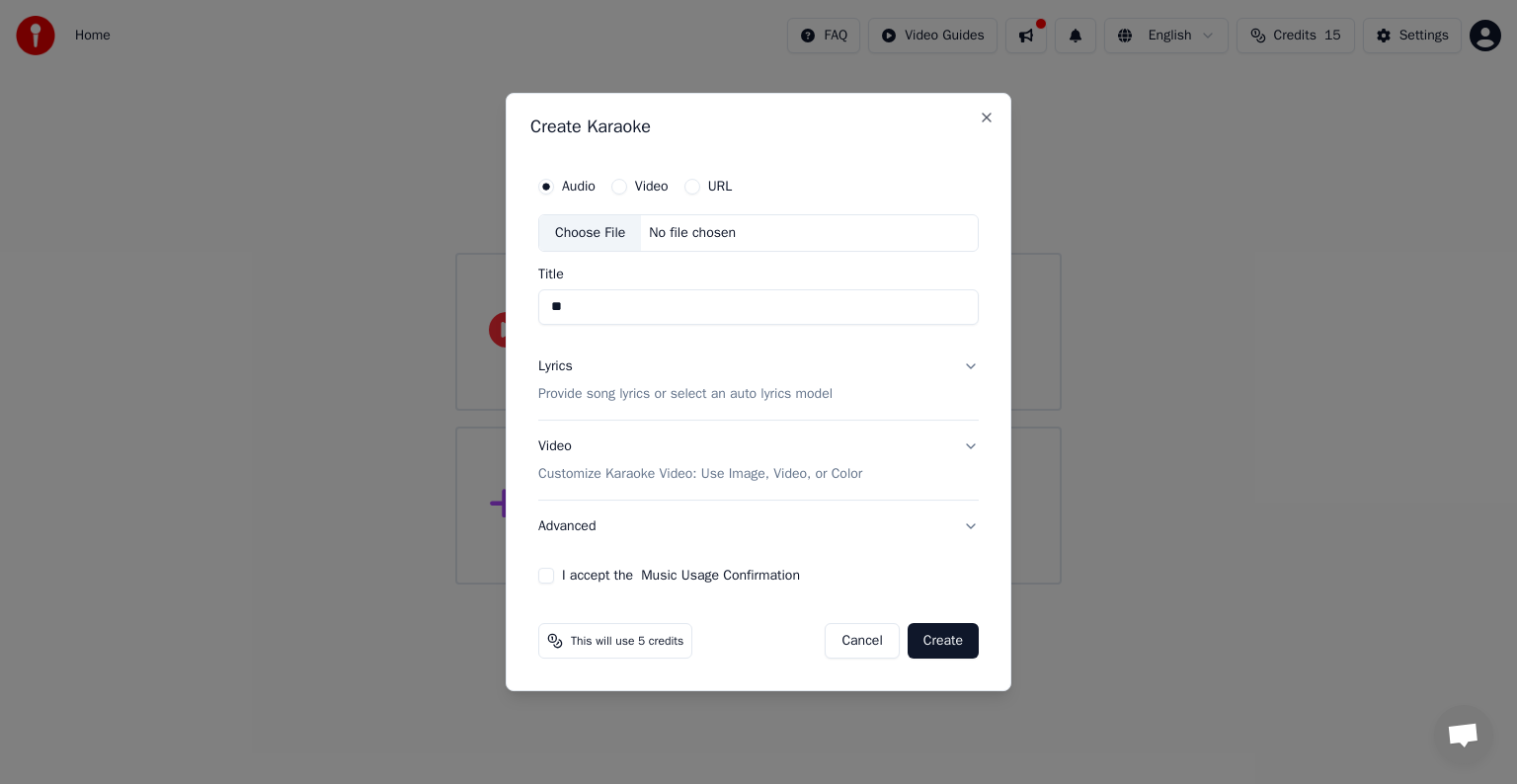 type on "*" 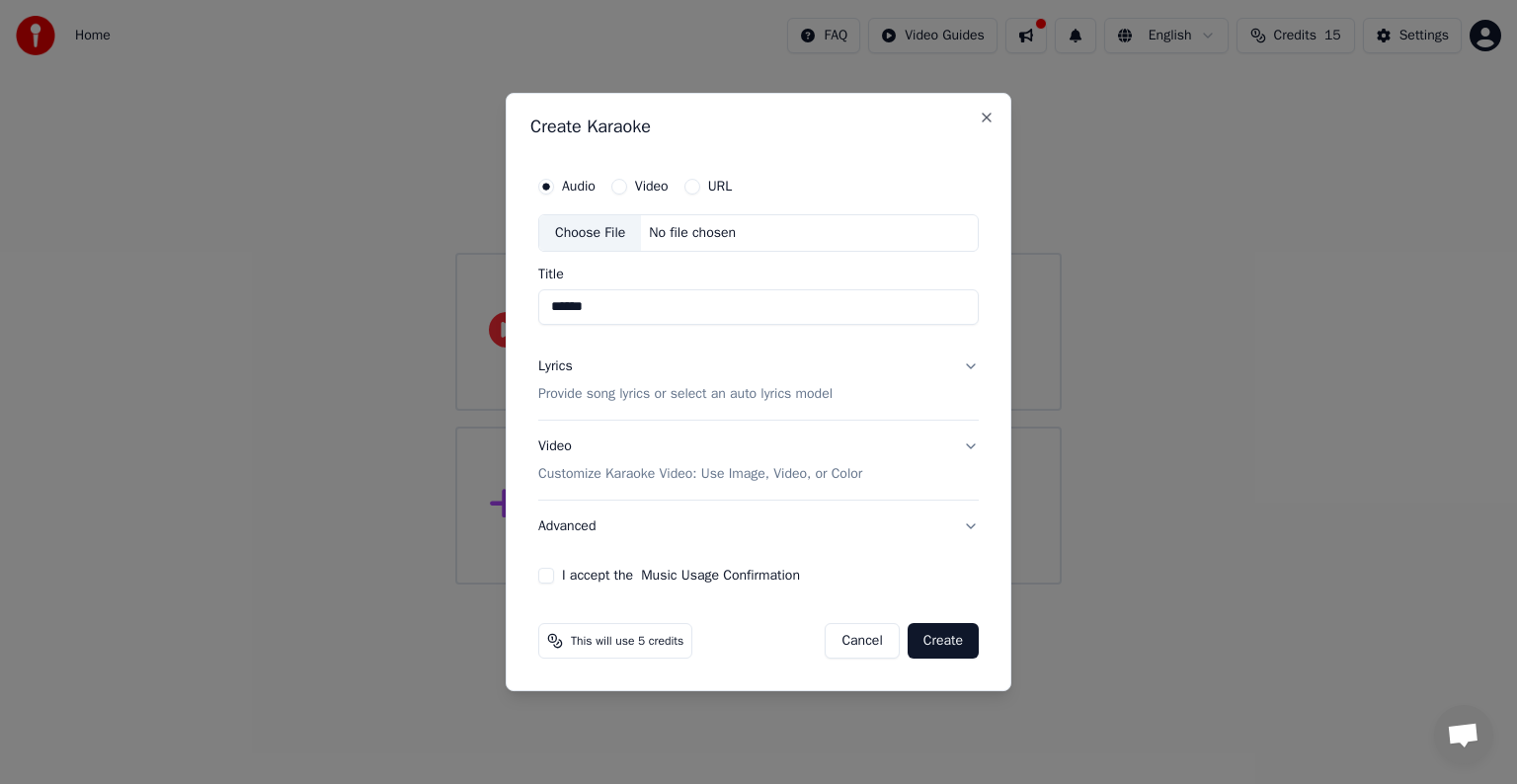 type on "******" 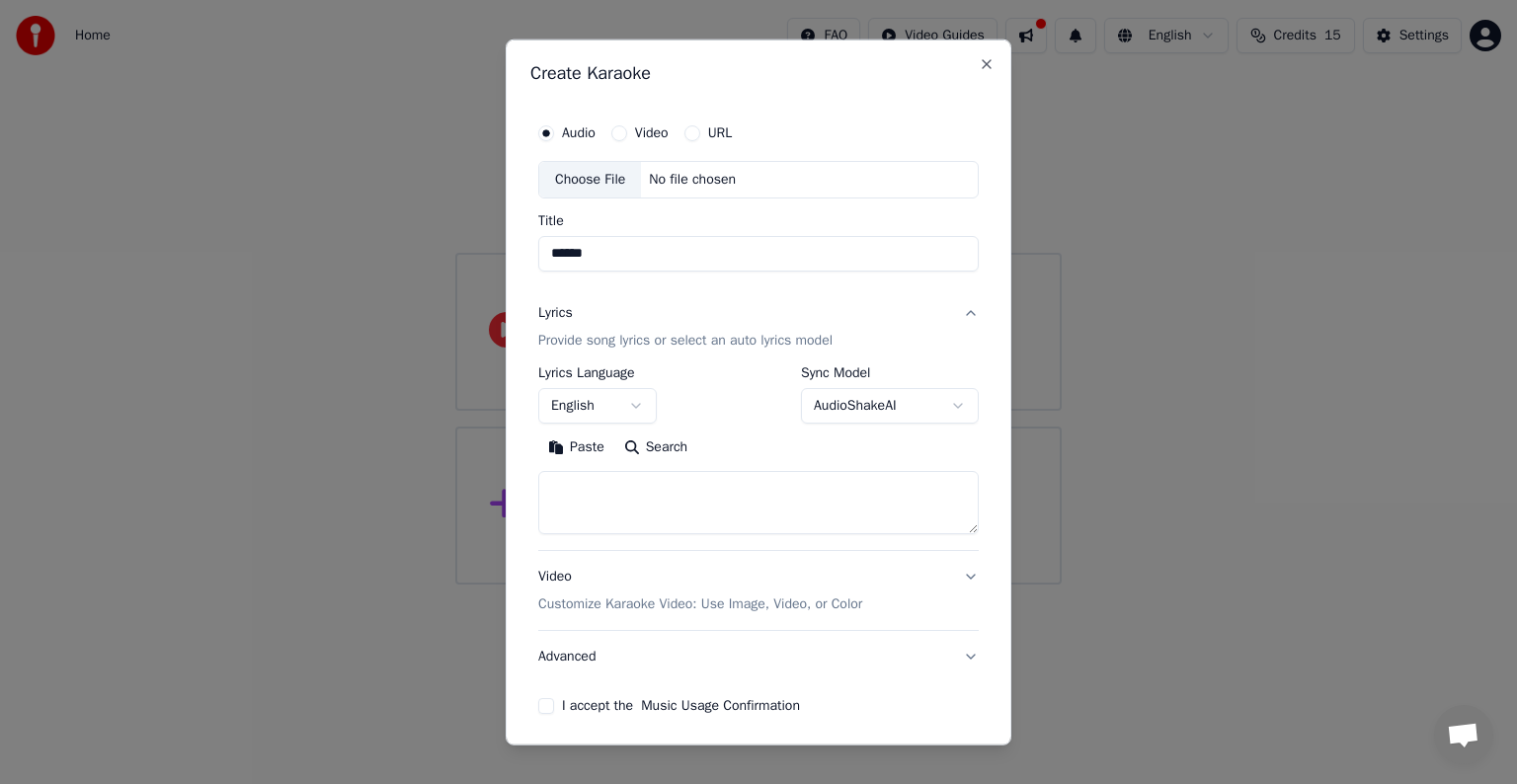 click on "English" at bounding box center (598, 406) 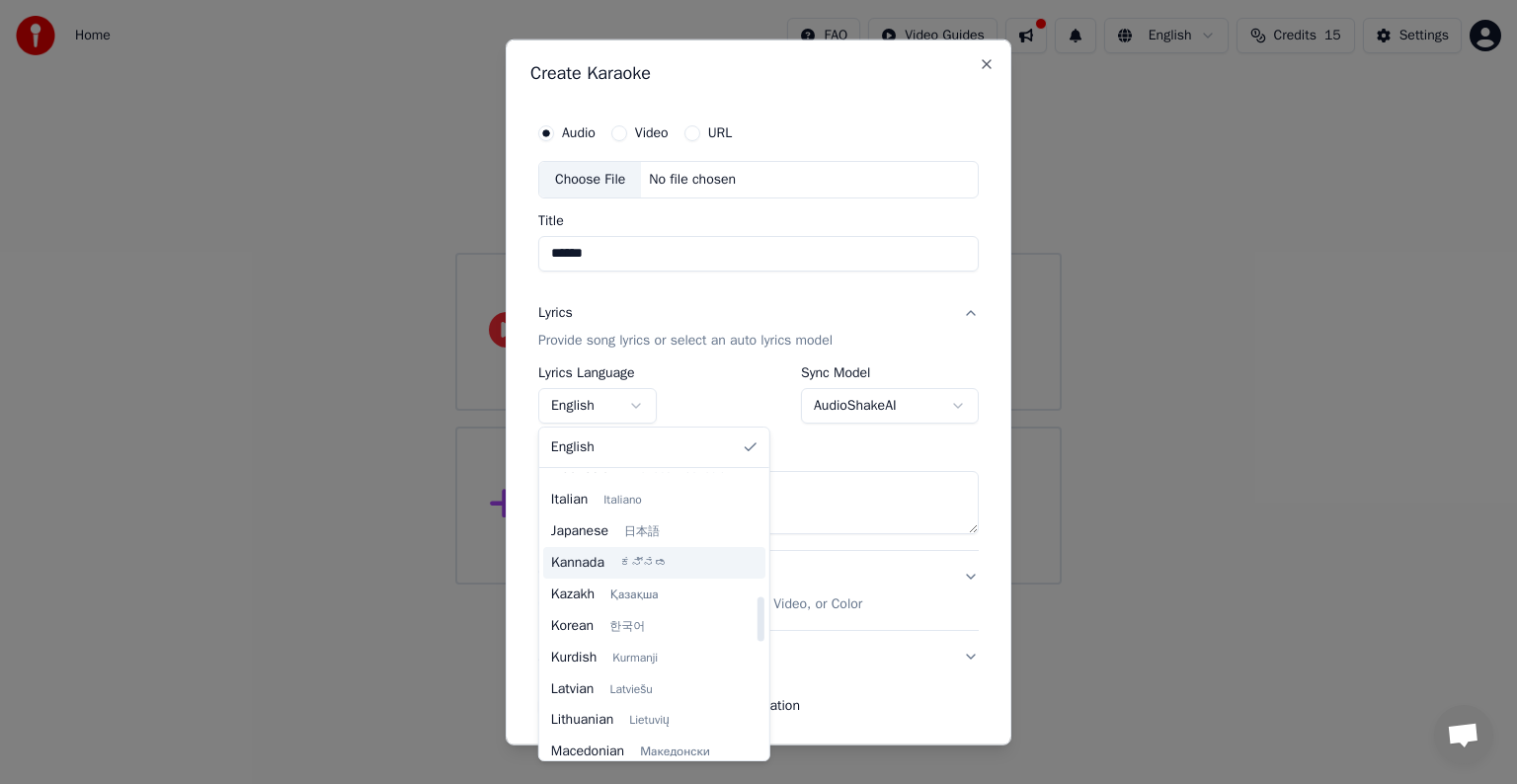 scroll, scrollTop: 790, scrollLeft: 0, axis: vertical 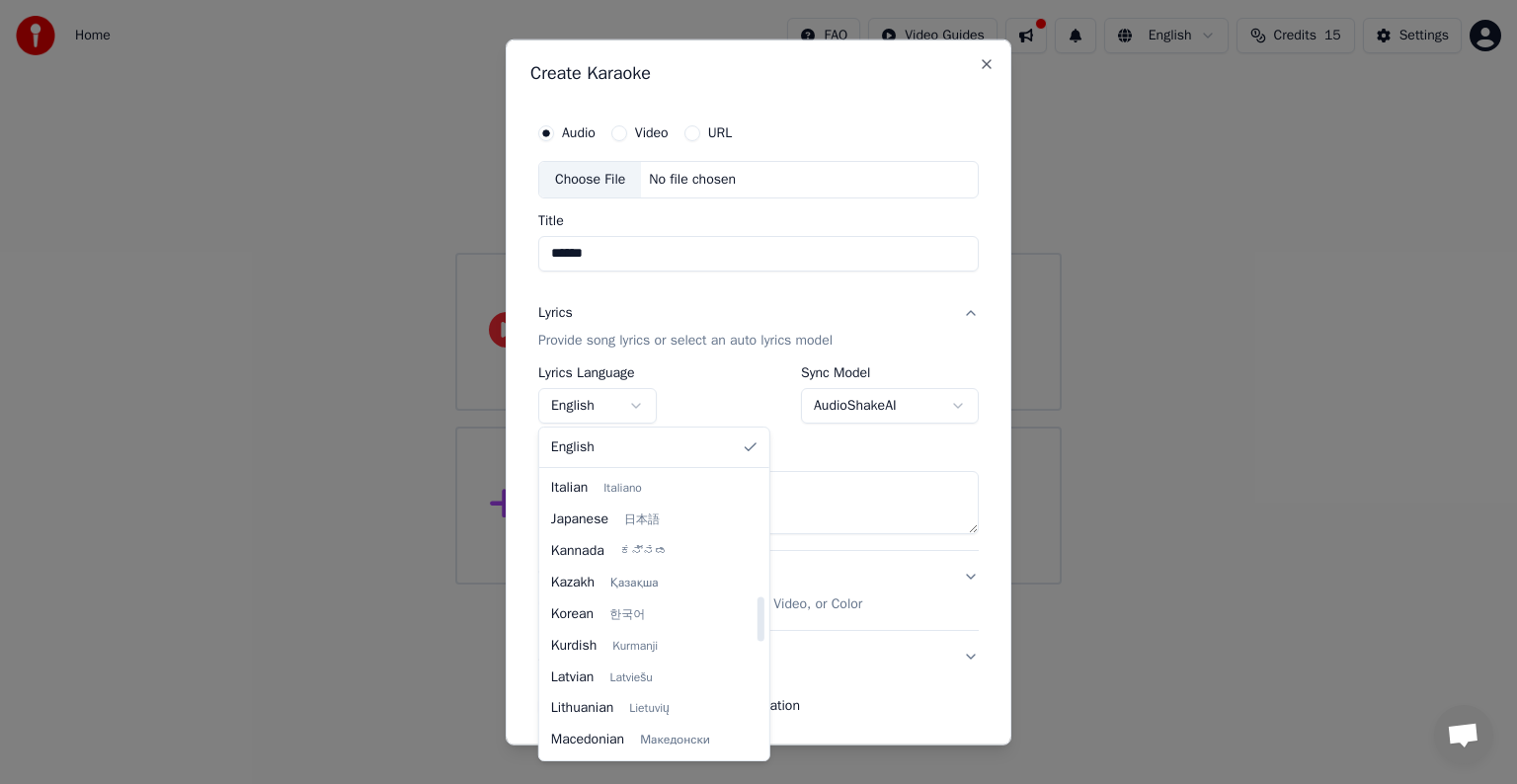 select on "**" 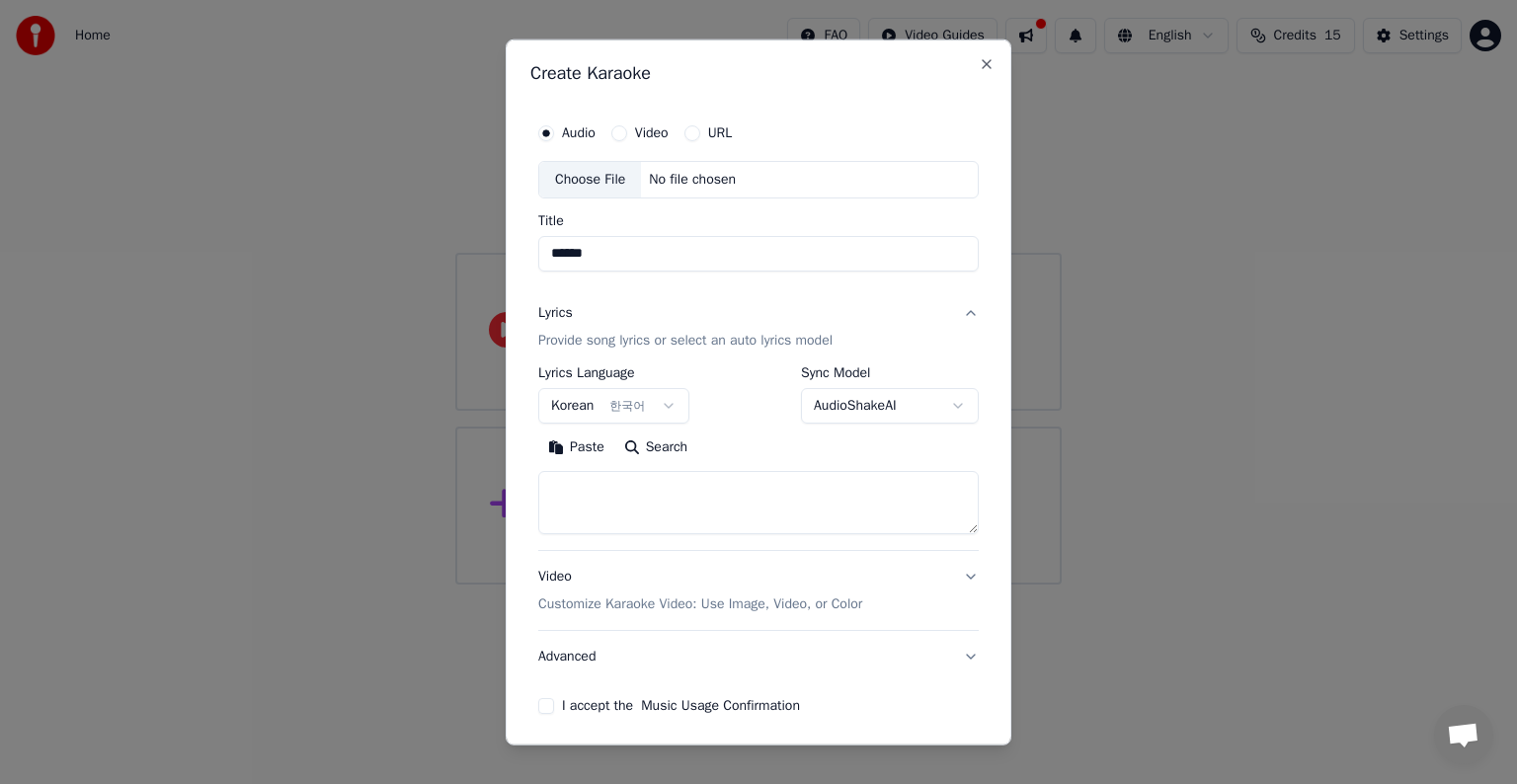 click on "**********" at bounding box center (758, 292) 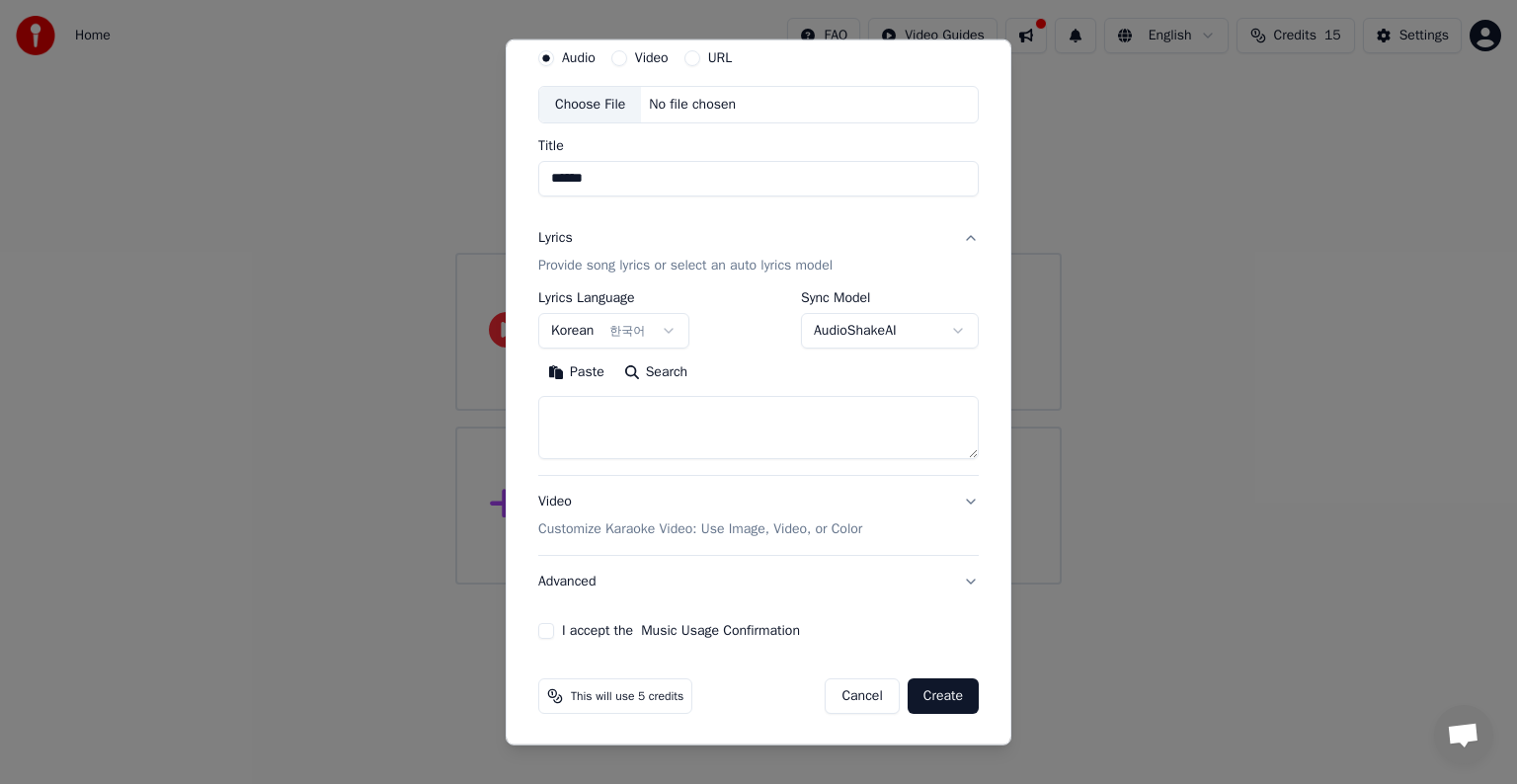 click on "Choose File" at bounding box center [590, 105] 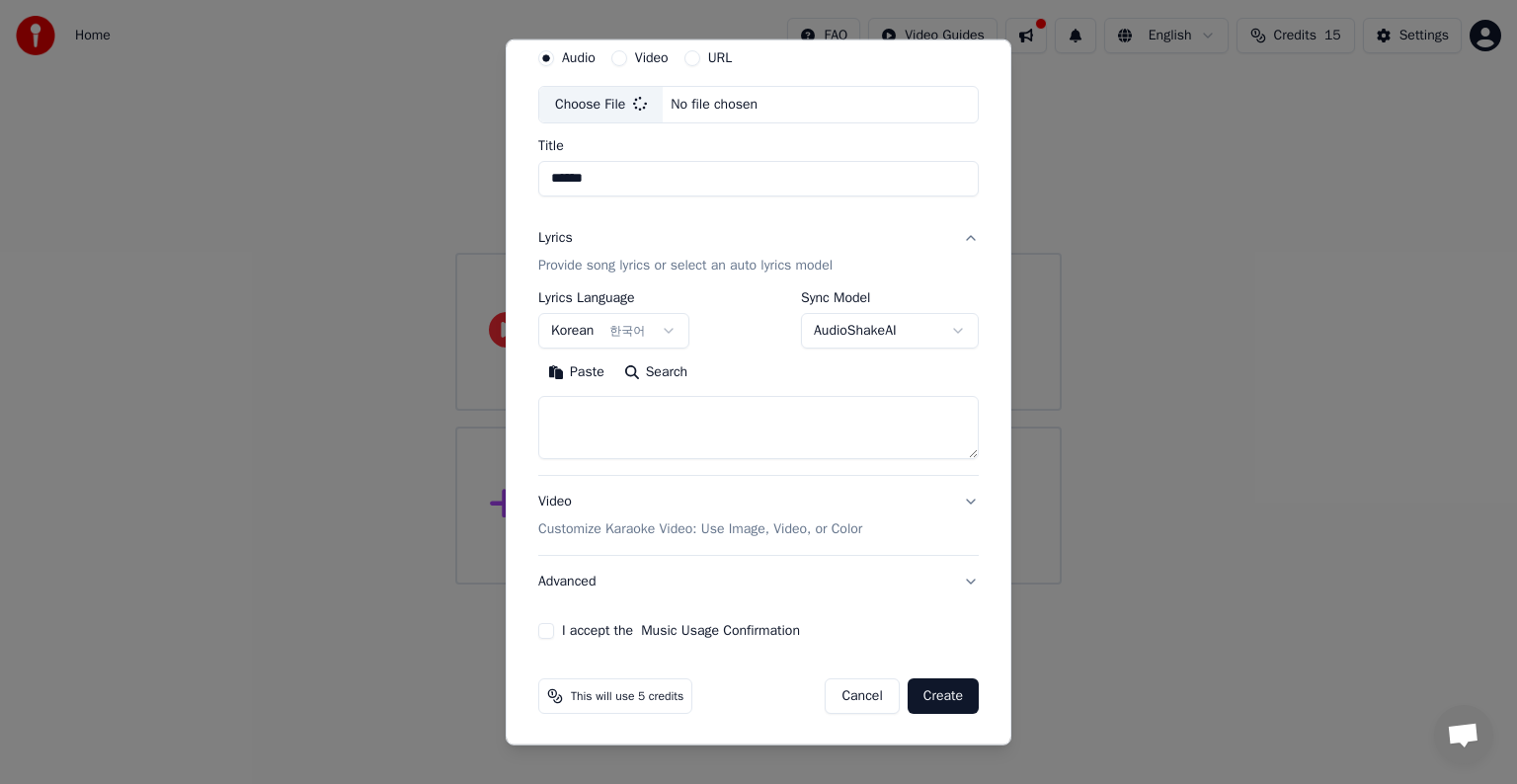 type on "********" 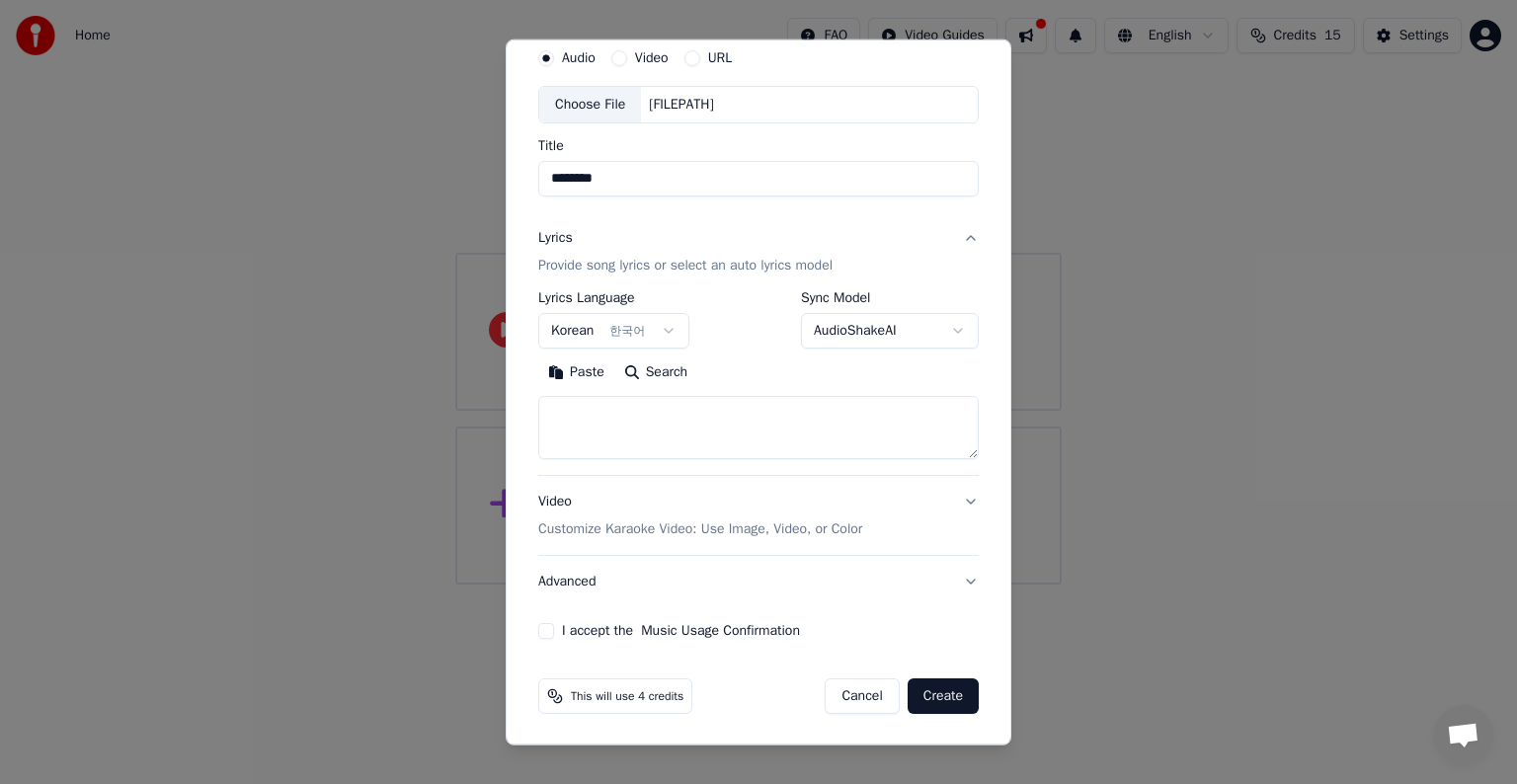 click on "Create" at bounding box center [943, 696] 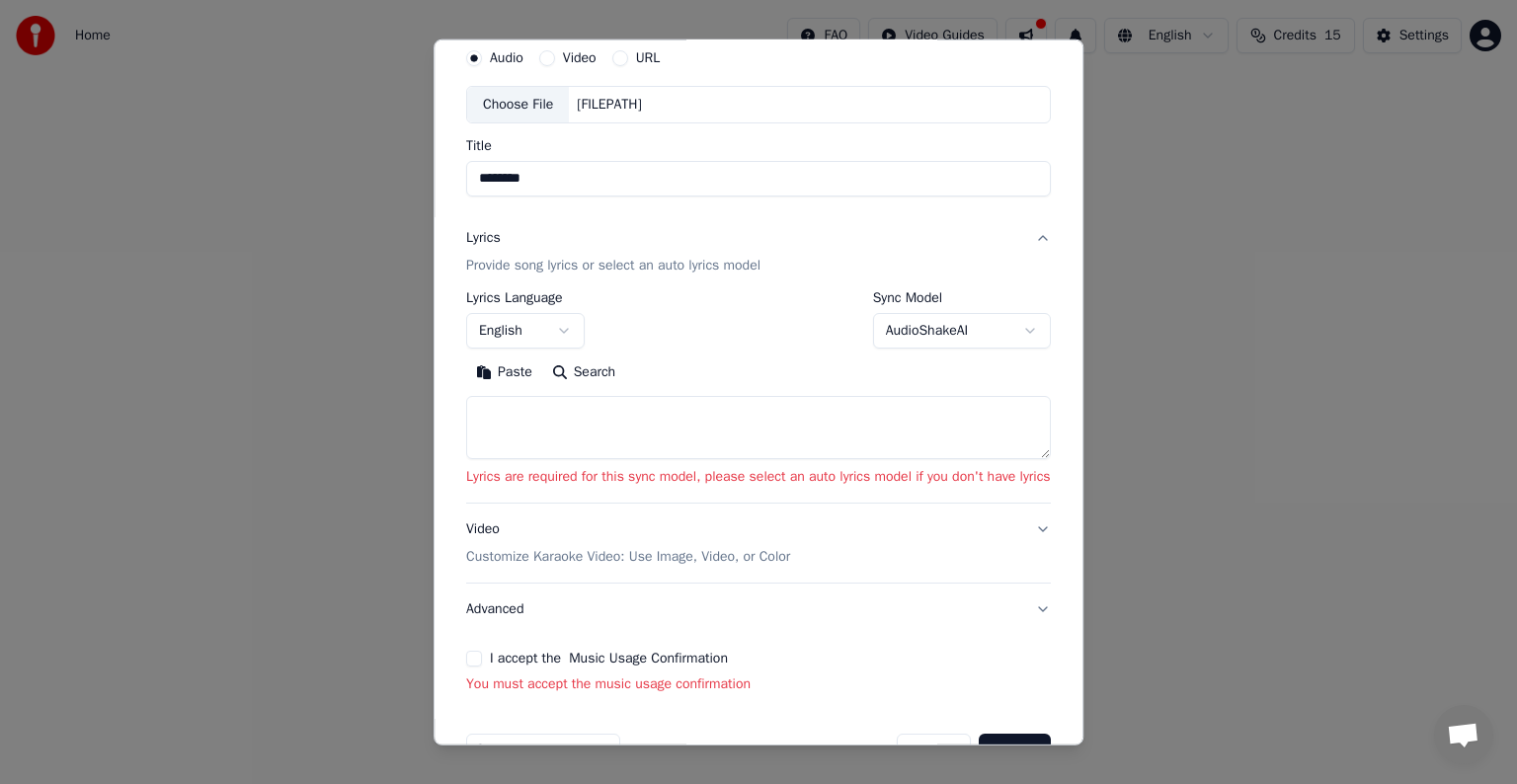 scroll, scrollTop: 130, scrollLeft: 0, axis: vertical 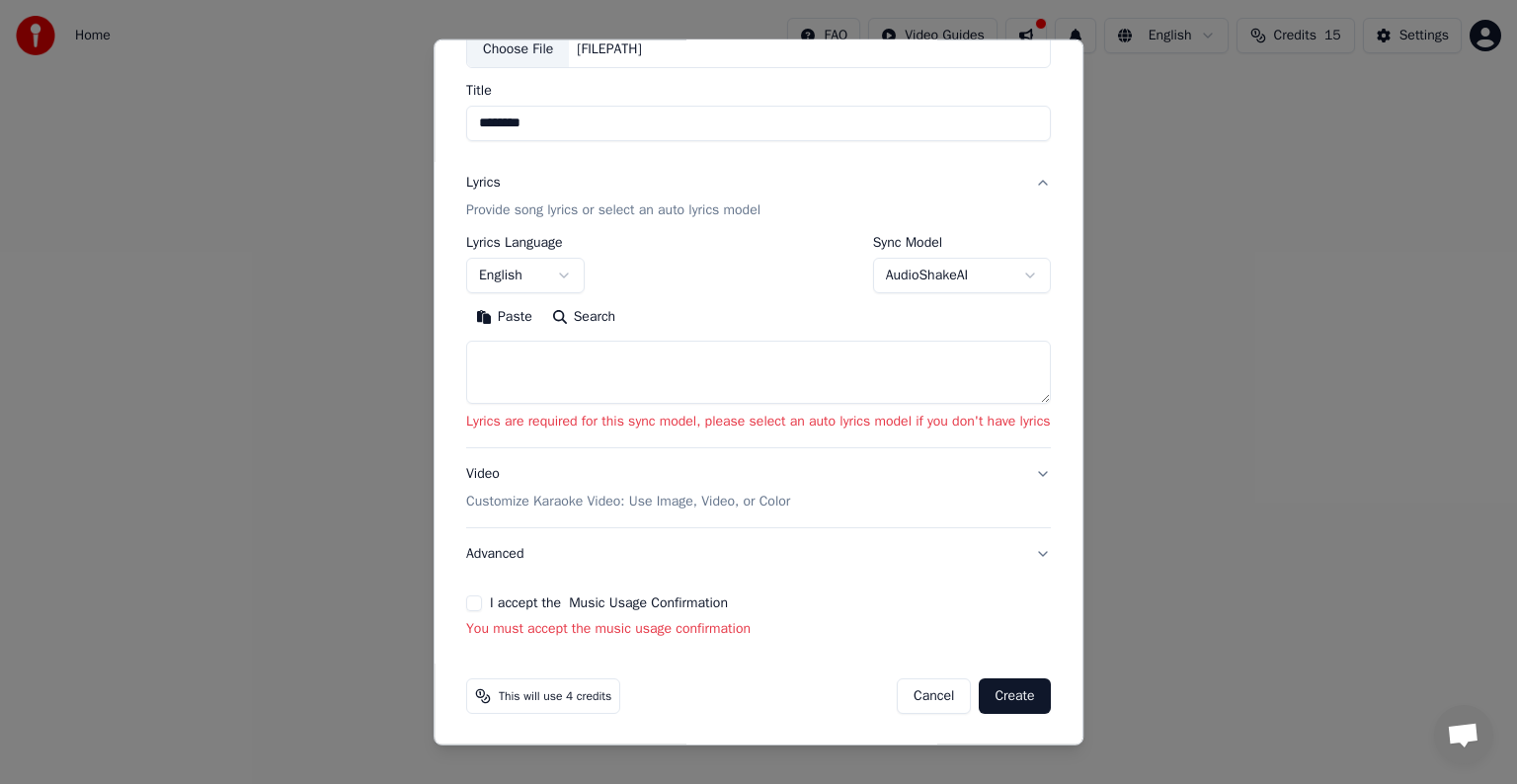 click on "English" at bounding box center (525, 275) 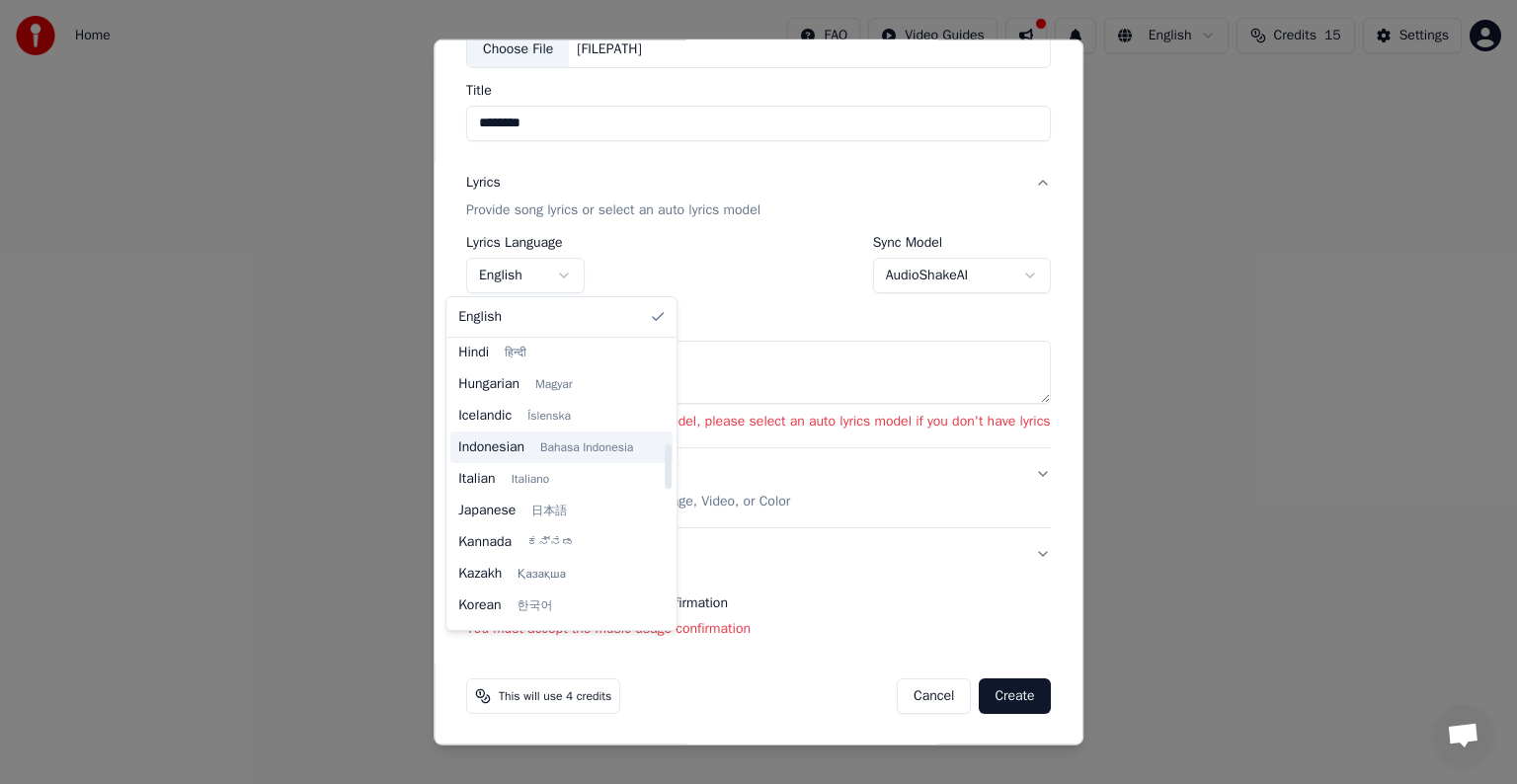 scroll, scrollTop: 790, scrollLeft: 0, axis: vertical 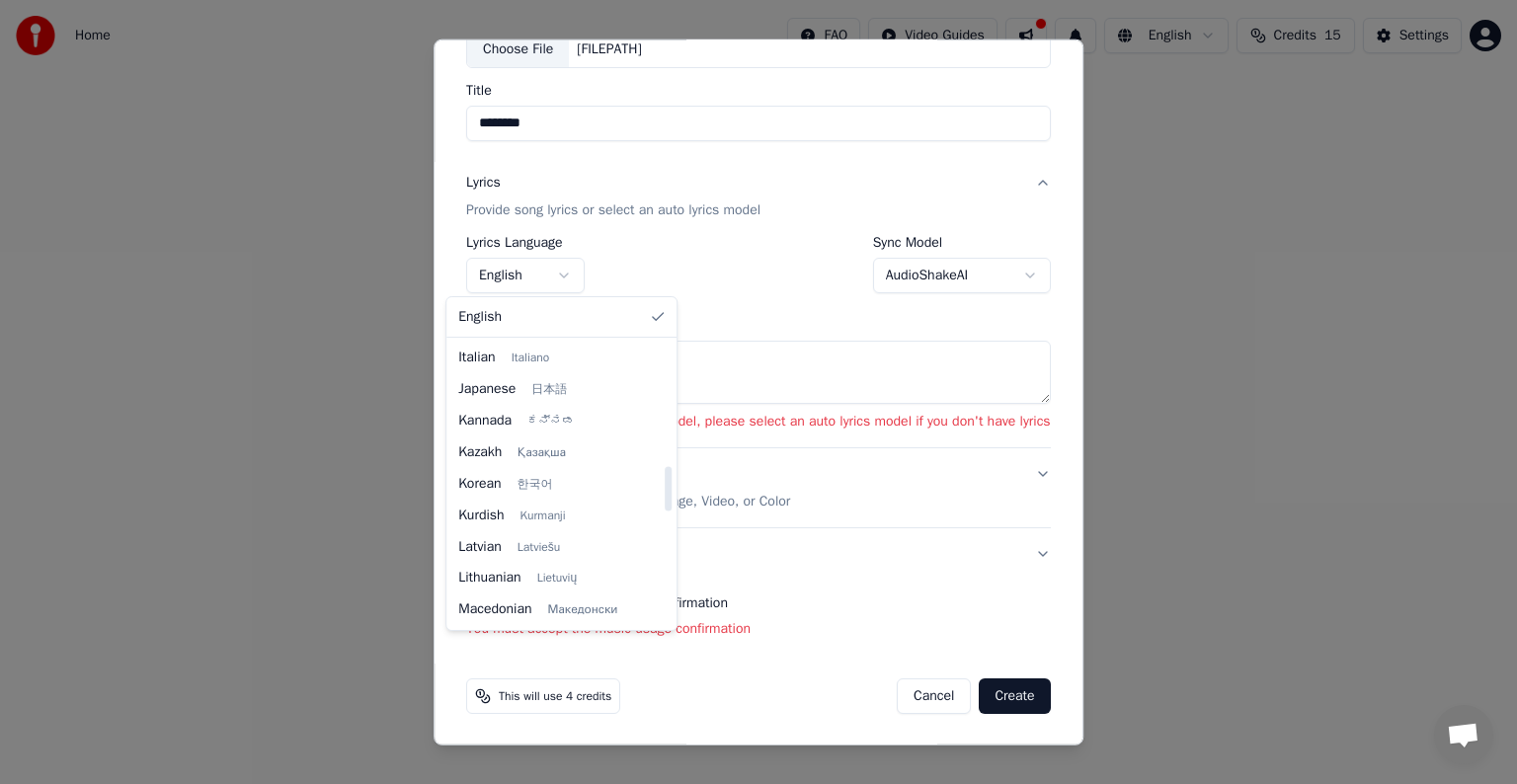 select on "**" 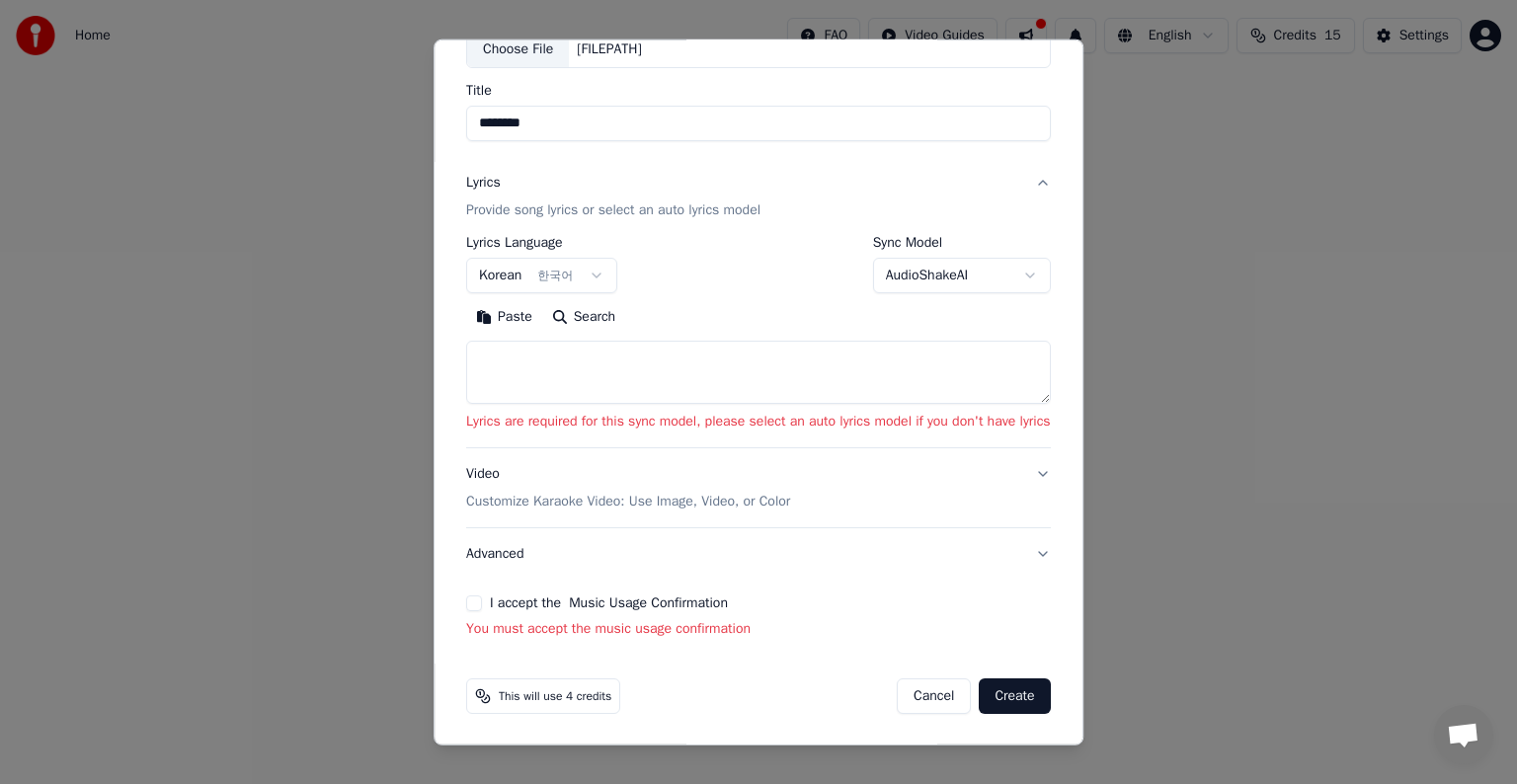 click on "Video Customize Karaoke Video: Use Image, Video, or Color" at bounding box center (758, 488) 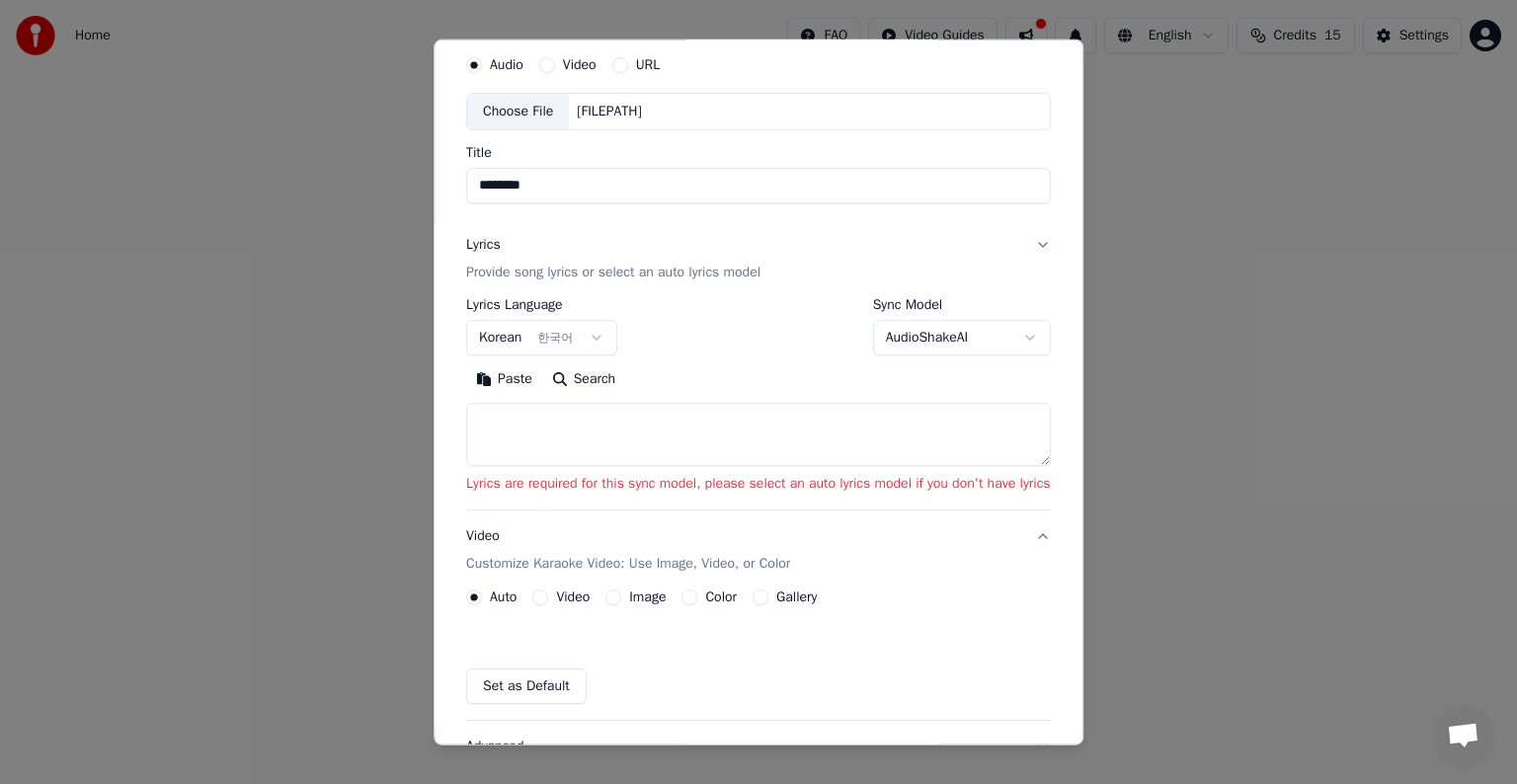 scroll, scrollTop: 49, scrollLeft: 0, axis: vertical 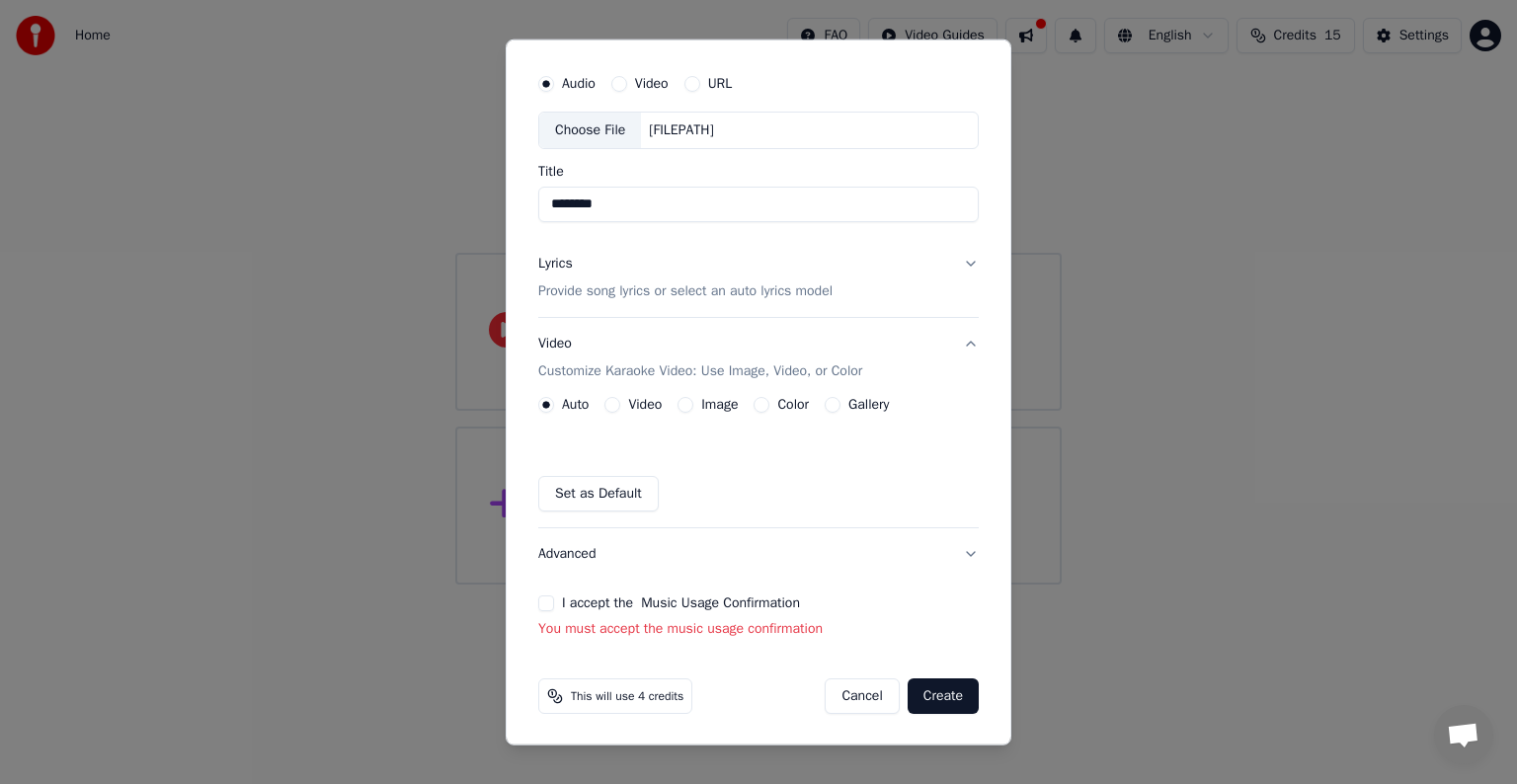 click on "Create" at bounding box center (943, 696) 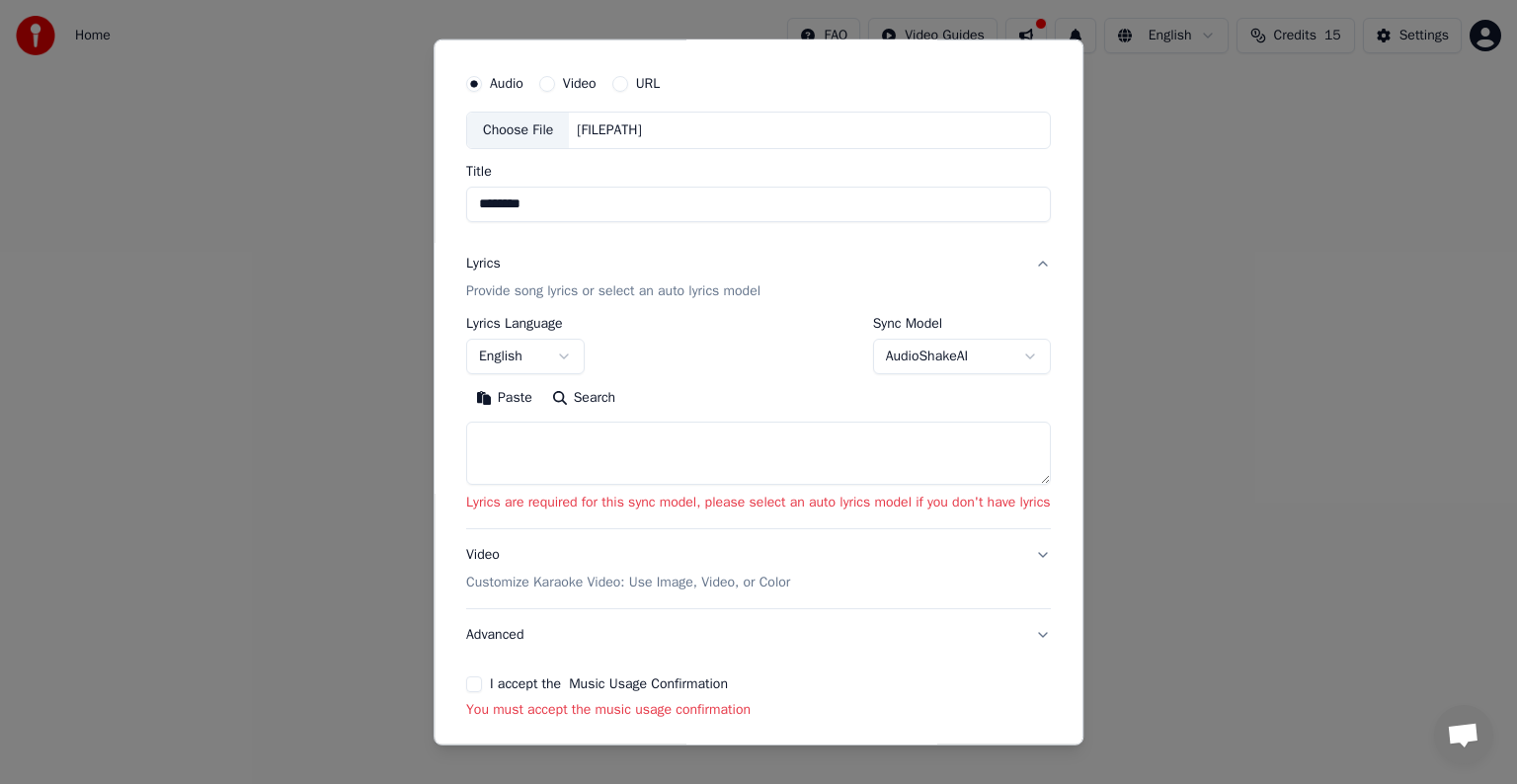 scroll, scrollTop: 130, scrollLeft: 0, axis: vertical 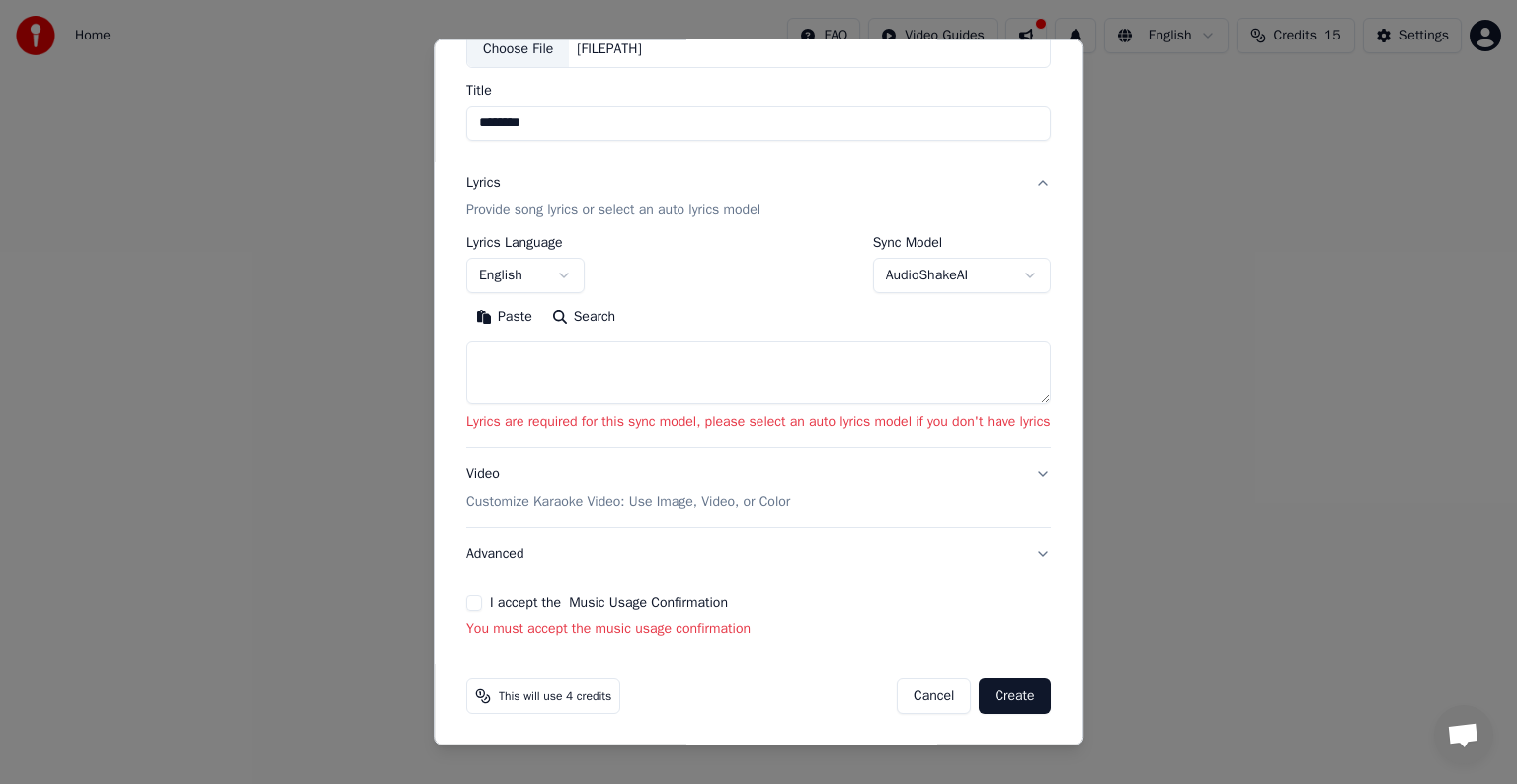 click on "Create" at bounding box center (1015, 696) 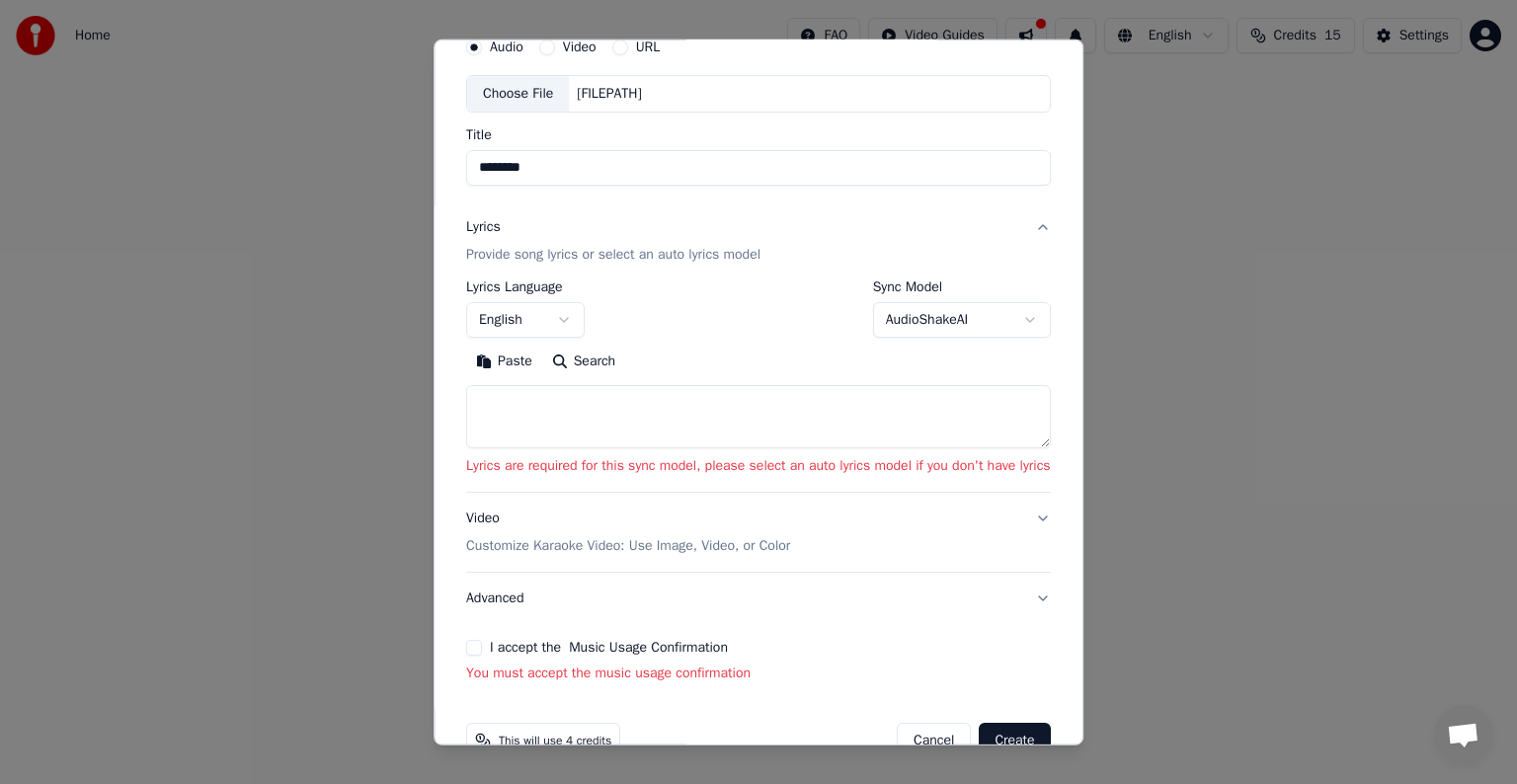 scroll, scrollTop: 0, scrollLeft: 0, axis: both 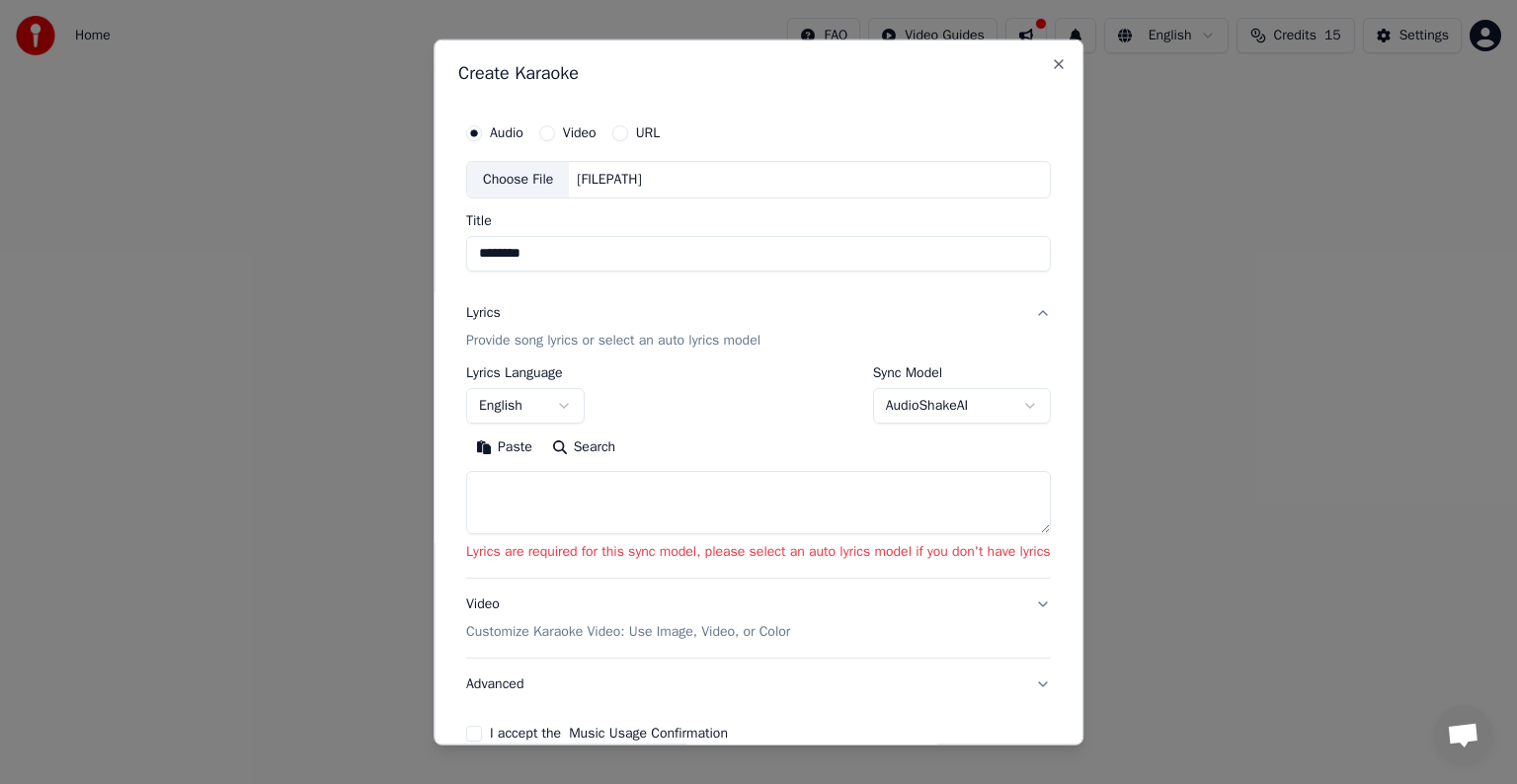 select 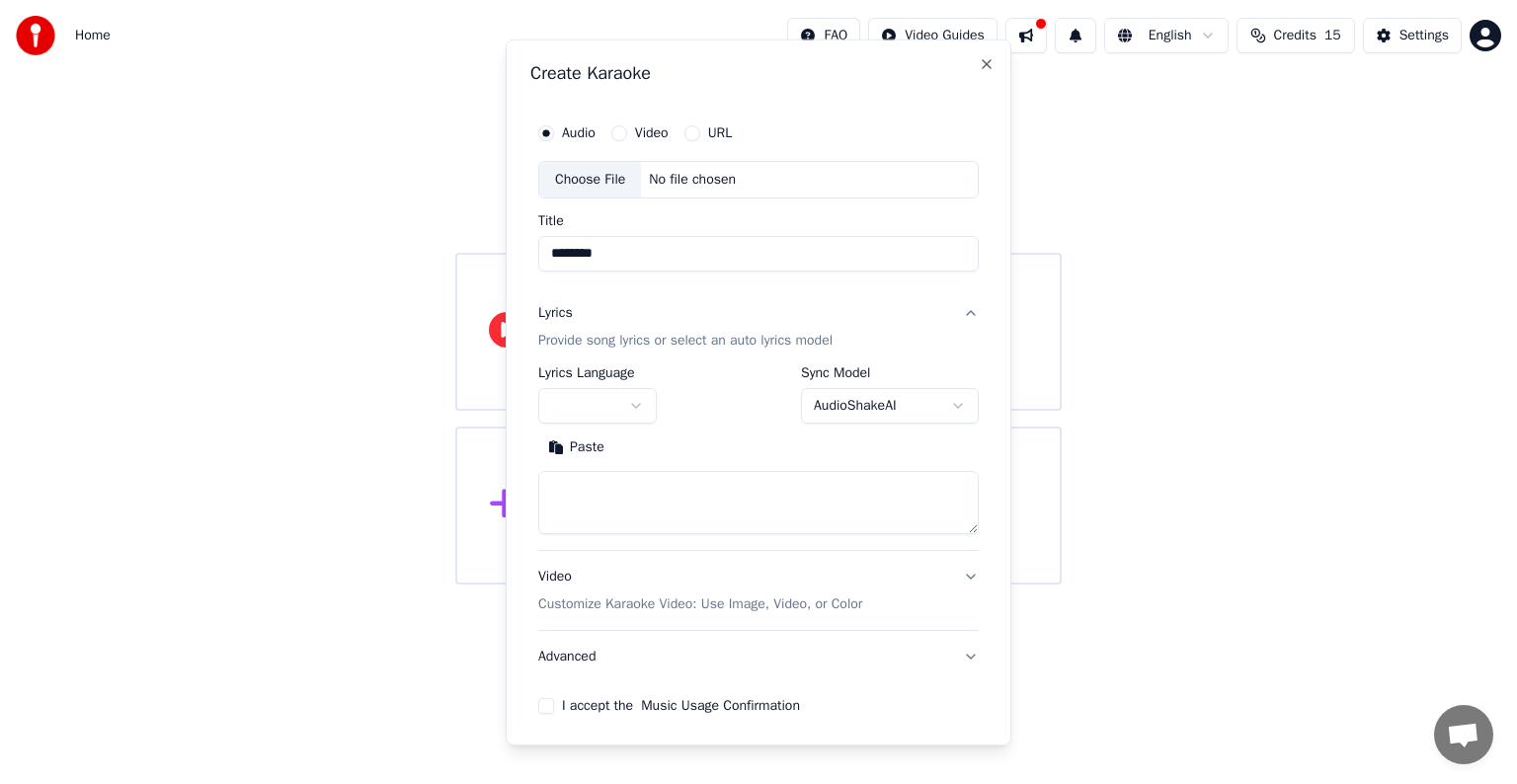 type 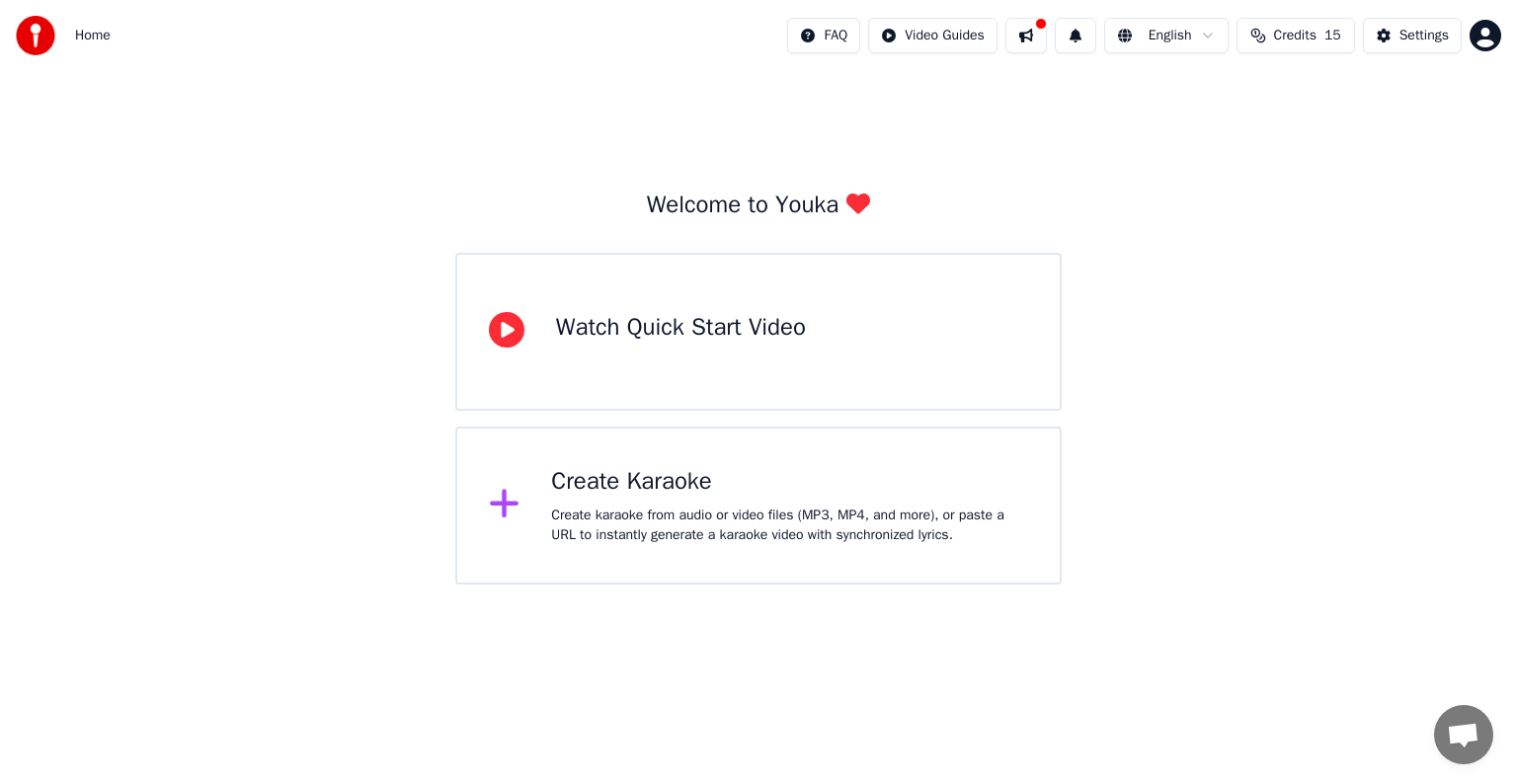 click on "Home FAQ Video Guides English Credits 15 Settings Welcome to Youka Watch Quick Start Video Create Karaoke Create karaoke from audio or video files (MP3, MP4, and more), or paste a URL to instantly generate a karaoke video with synchronized lyrics." at bounding box center (758, 292) 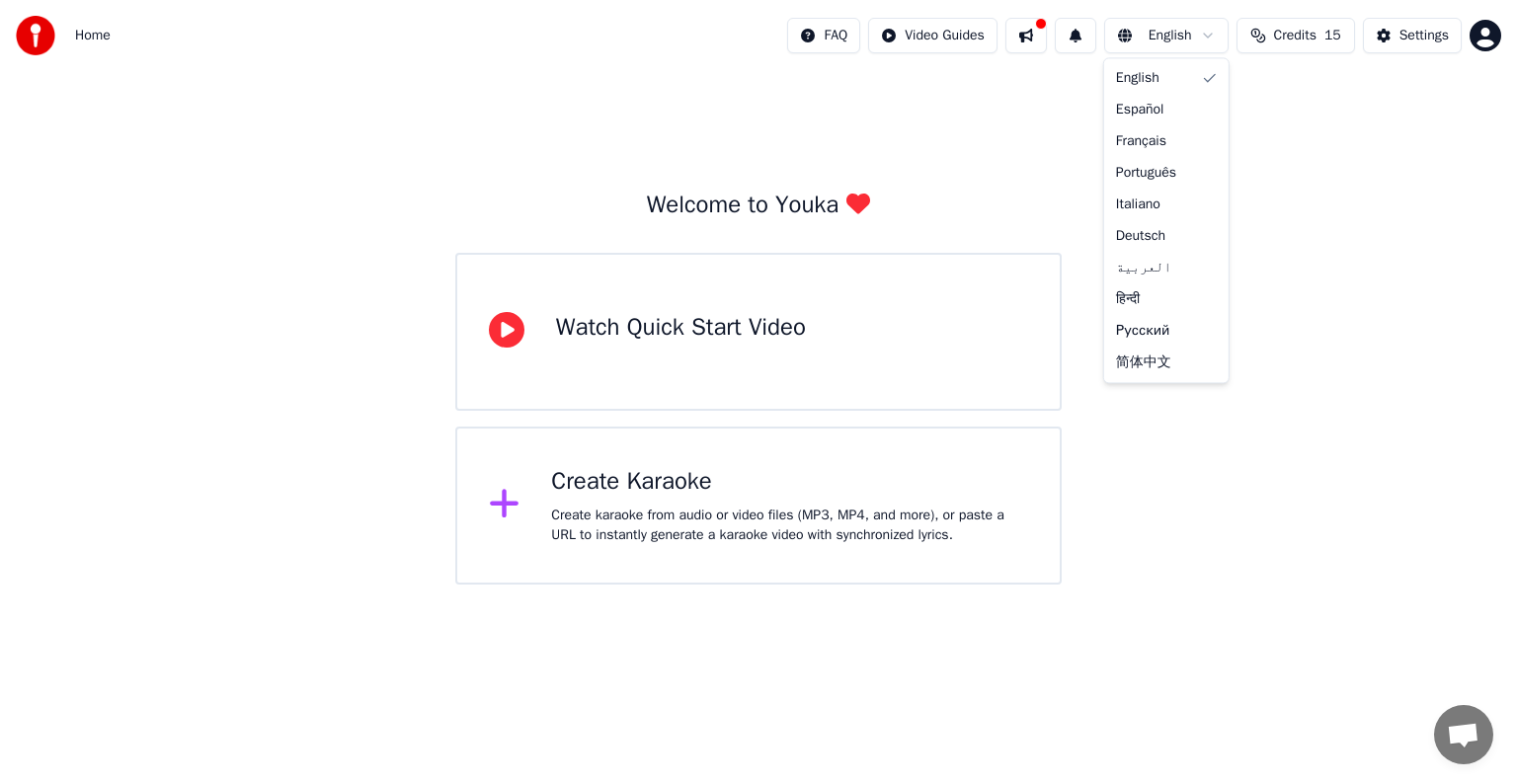 click on "Home FAQ Video Guides English Credits 15 Settings Welcome to Youka Watch Quick Start Video Create Karaoke Create karaoke from audio or video files (MP3, MP4, and more), or paste a URL to instantly generate a karaoke video with synchronized lyrics.
English Español Français Português Italiano Deutsch العربية हिन्दी Русский 简体中文" at bounding box center [758, 292] 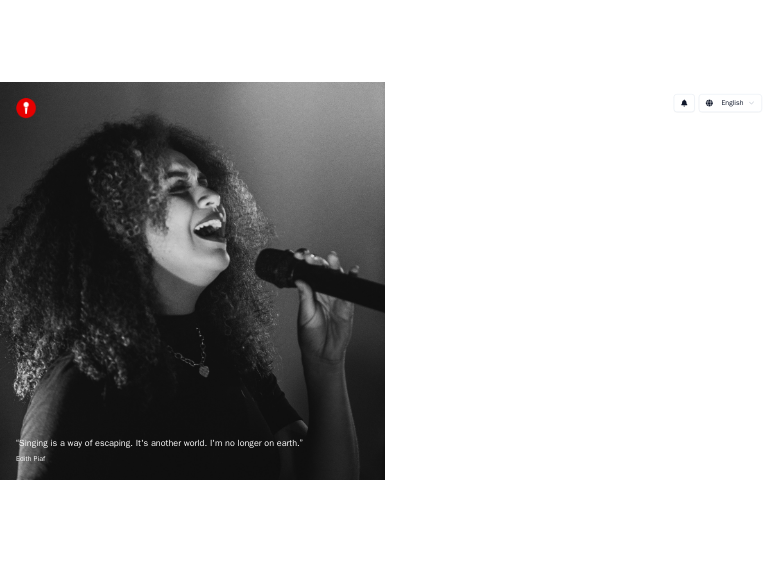 scroll, scrollTop: 0, scrollLeft: 0, axis: both 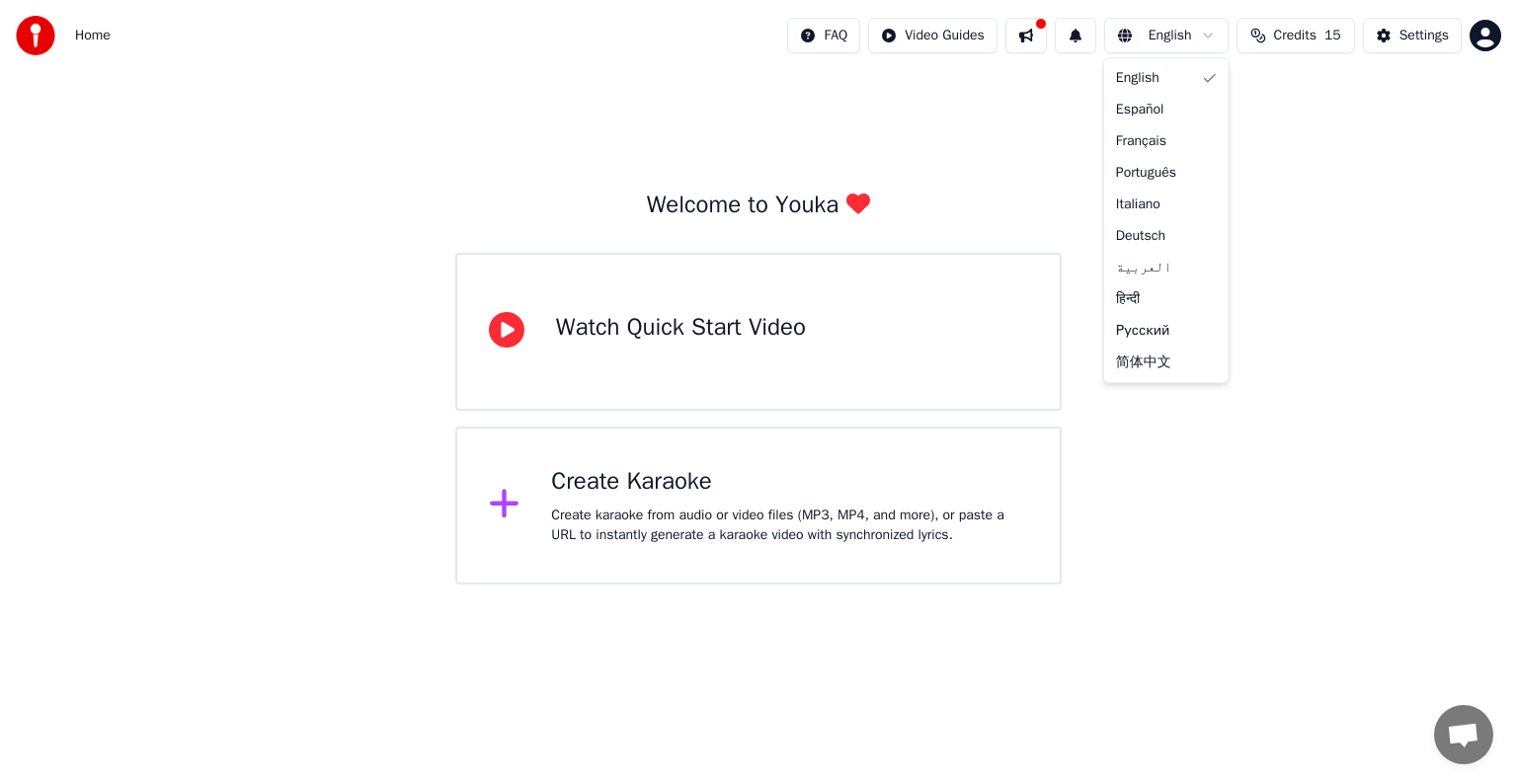 click on "Home FAQ Video Guides English Credits 15 Settings Welcome to Youka Watch Quick Start Video Create Karaoke Create karaoke from audio or video files (MP3, MP4, and more), or paste a URL to instantly generate a karaoke video with synchronized lyrics. English Español Français Português Italiano Deutsch العربية हिन्दी Русский 简体中文" at bounding box center (758, 292) 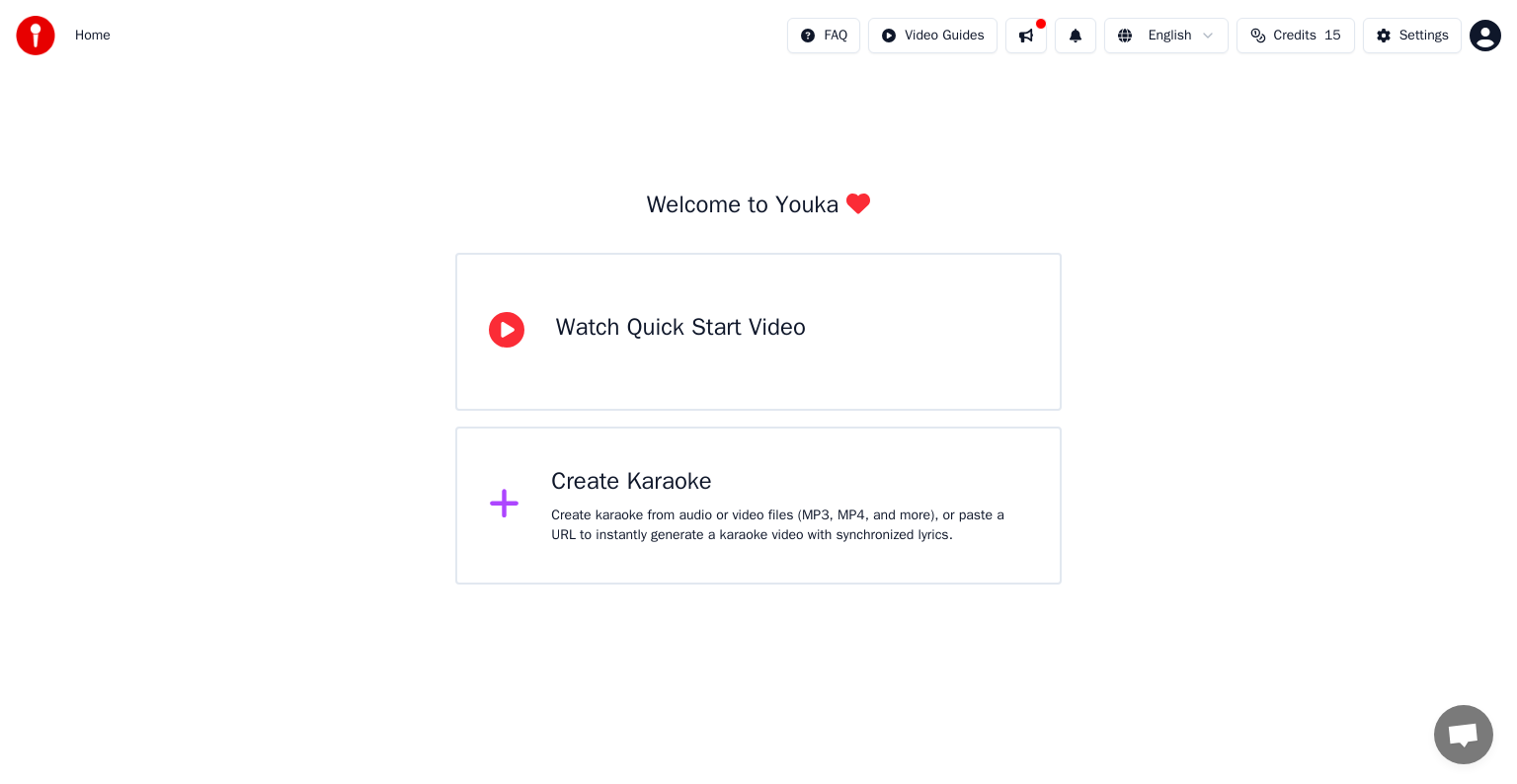 click on "Home FAQ Video Guides English Credits 15 Settings Welcome to Youka Watch Quick Start Video Create Karaoke Create karaoke from audio or video files (MP3, MP4, and more), or paste a URL to instantly generate a karaoke video with synchronized lyrics." at bounding box center [758, 292] 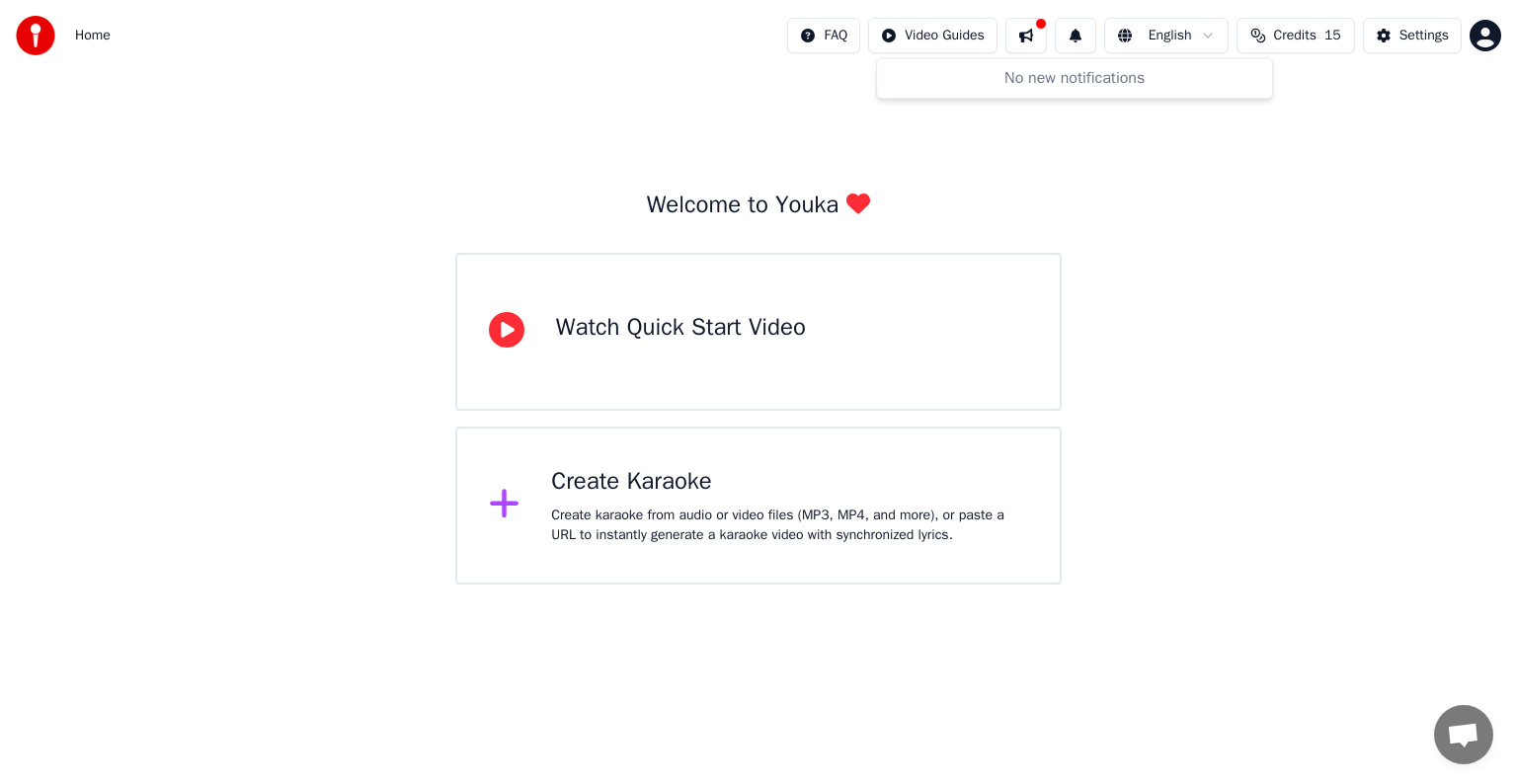 click at bounding box center (1076, 36) 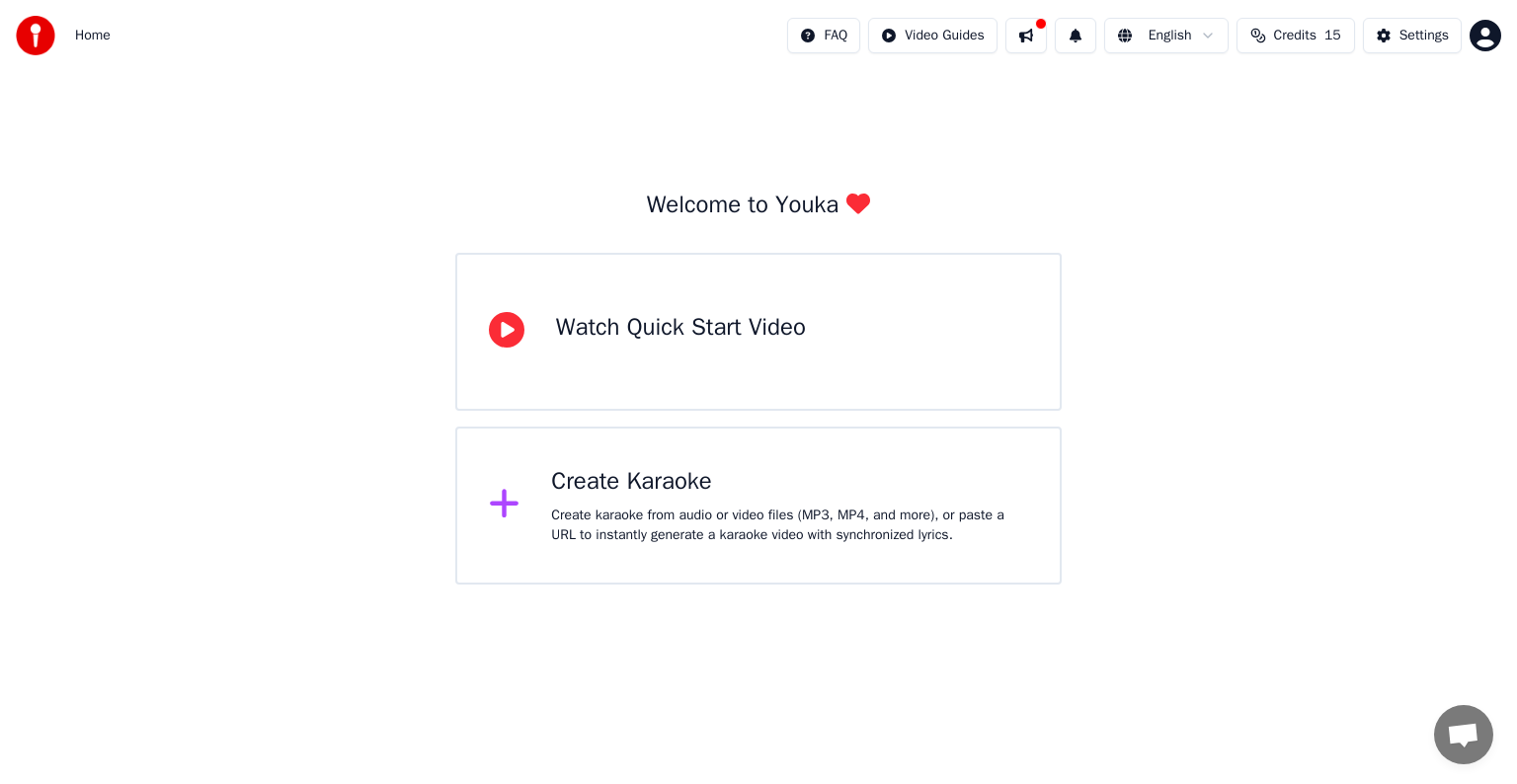 click at bounding box center [1026, 36] 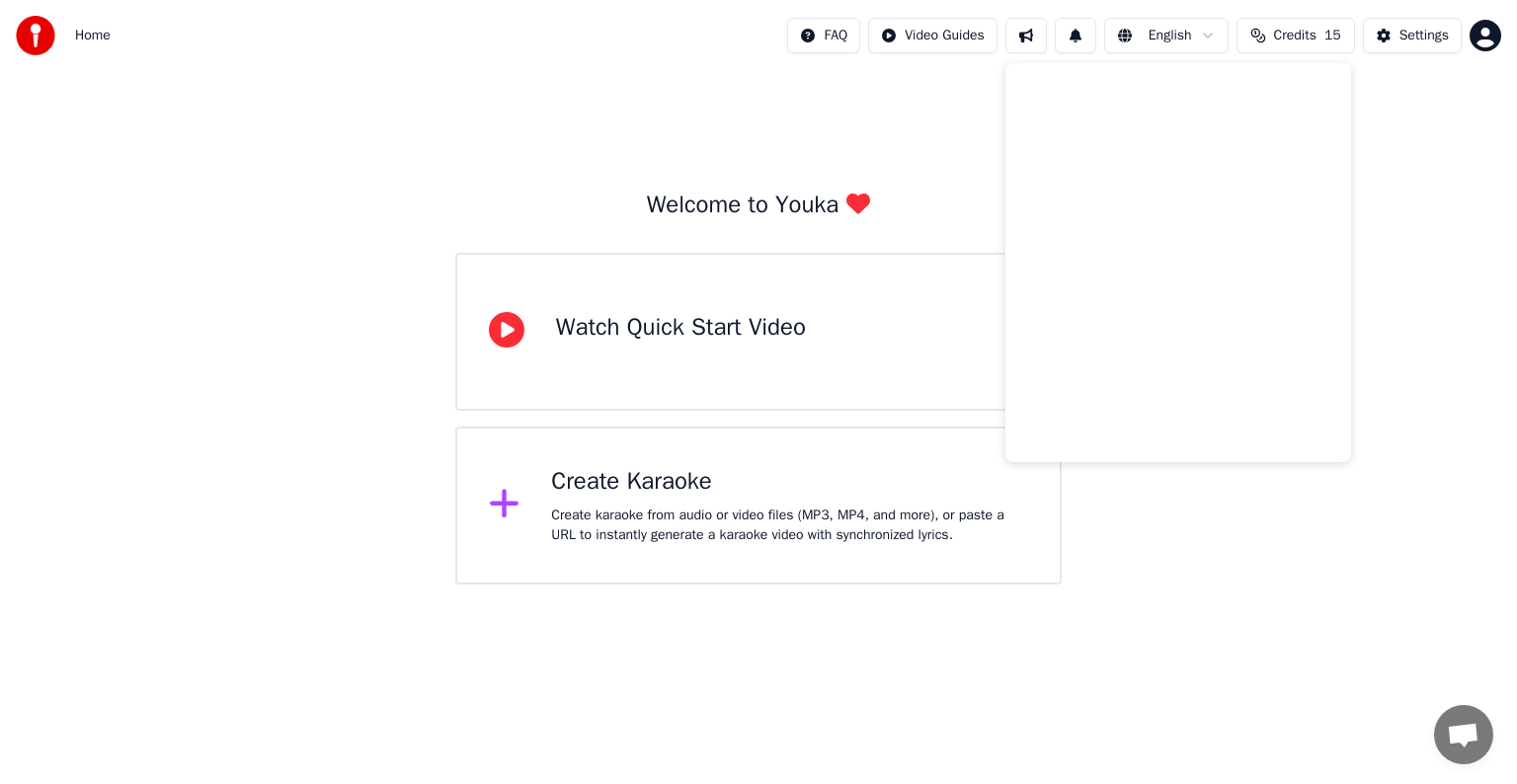 click on "Welcome to Youka Watch Quick Start Video Create Karaoke Create karaoke from audio or video files (MP3, MP4, and more), or paste a URL to instantly generate a karaoke video with synchronized lyrics." at bounding box center (758, 328) 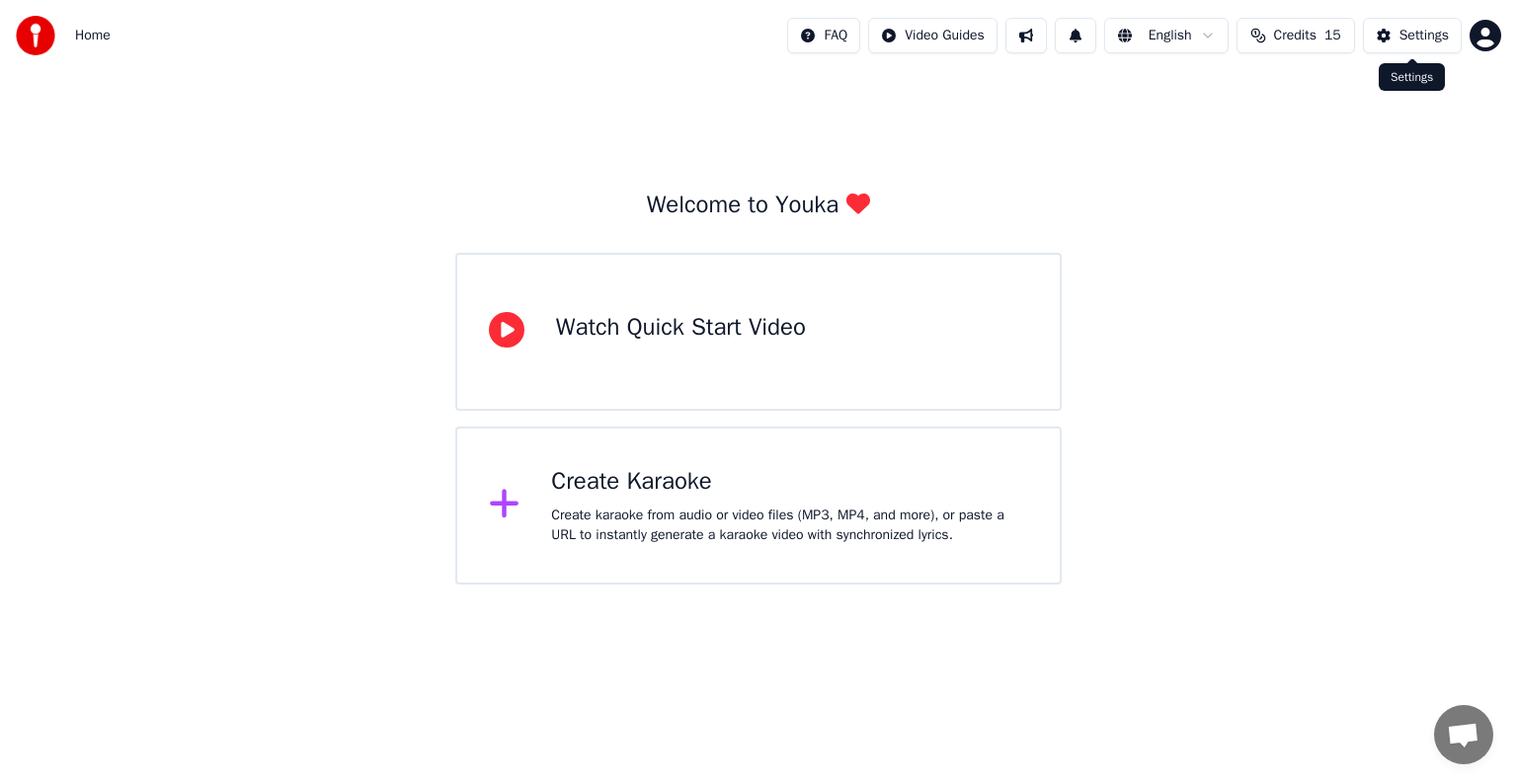 click on "Settings" at bounding box center [1424, 36] 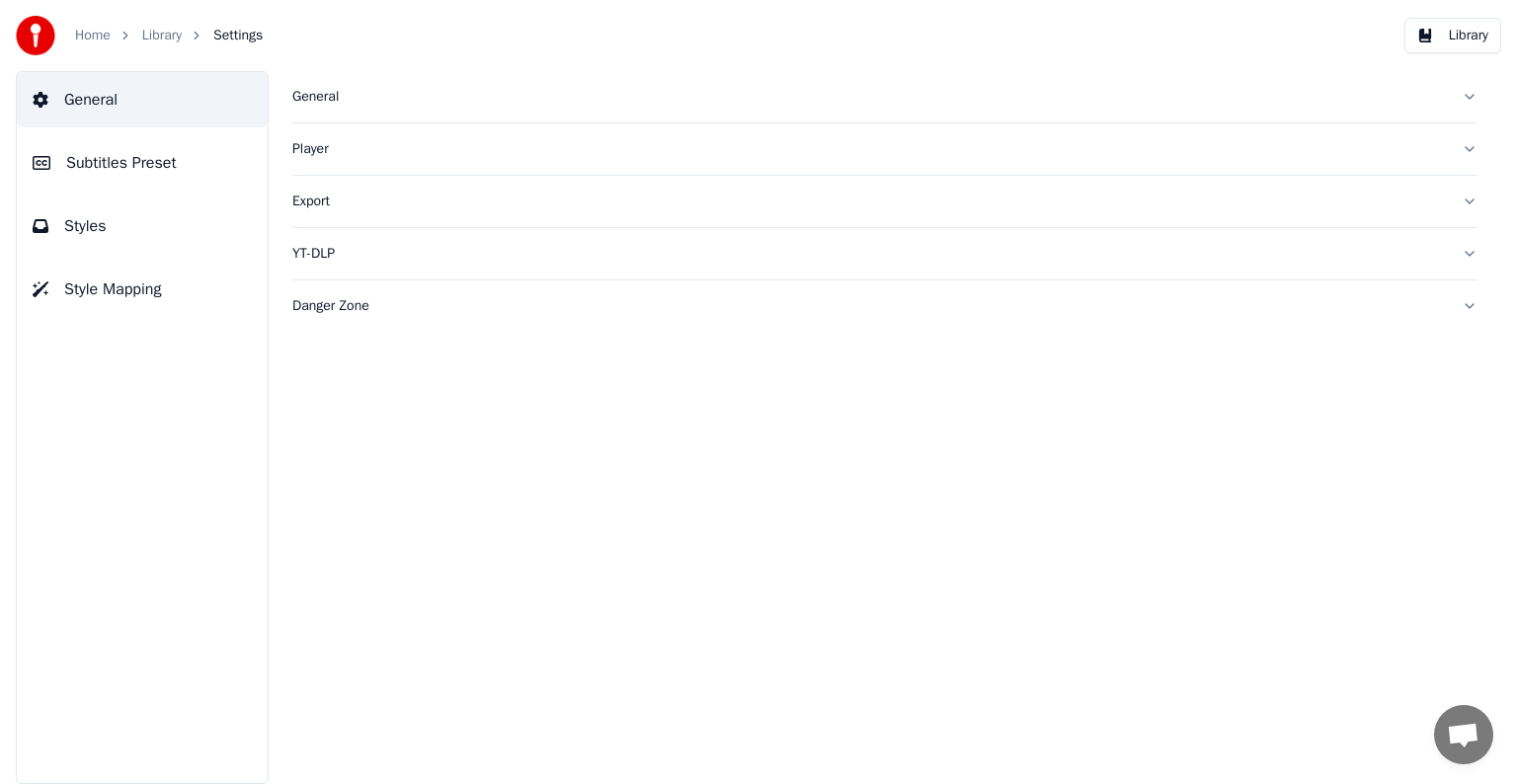 click at bounding box center (36, 36) 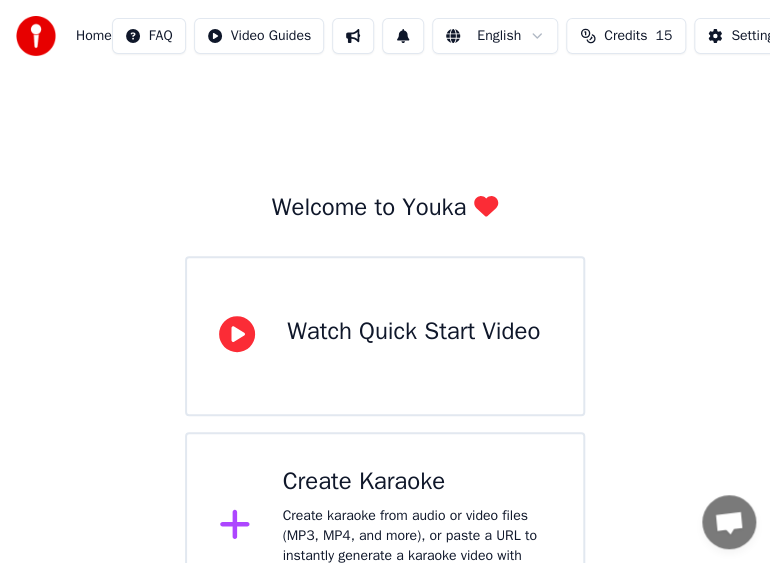 drag, startPoint x: 610, startPoint y: 195, endPoint x: 592, endPoint y: 258, distance: 65.52099 